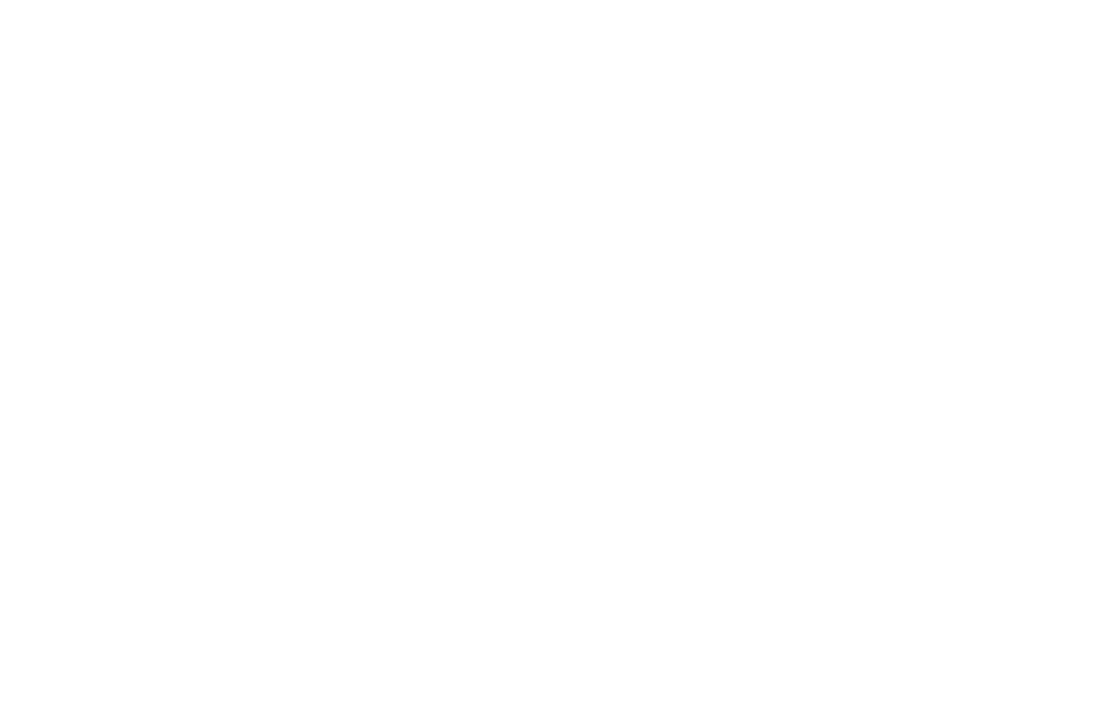 scroll, scrollTop: 0, scrollLeft: 0, axis: both 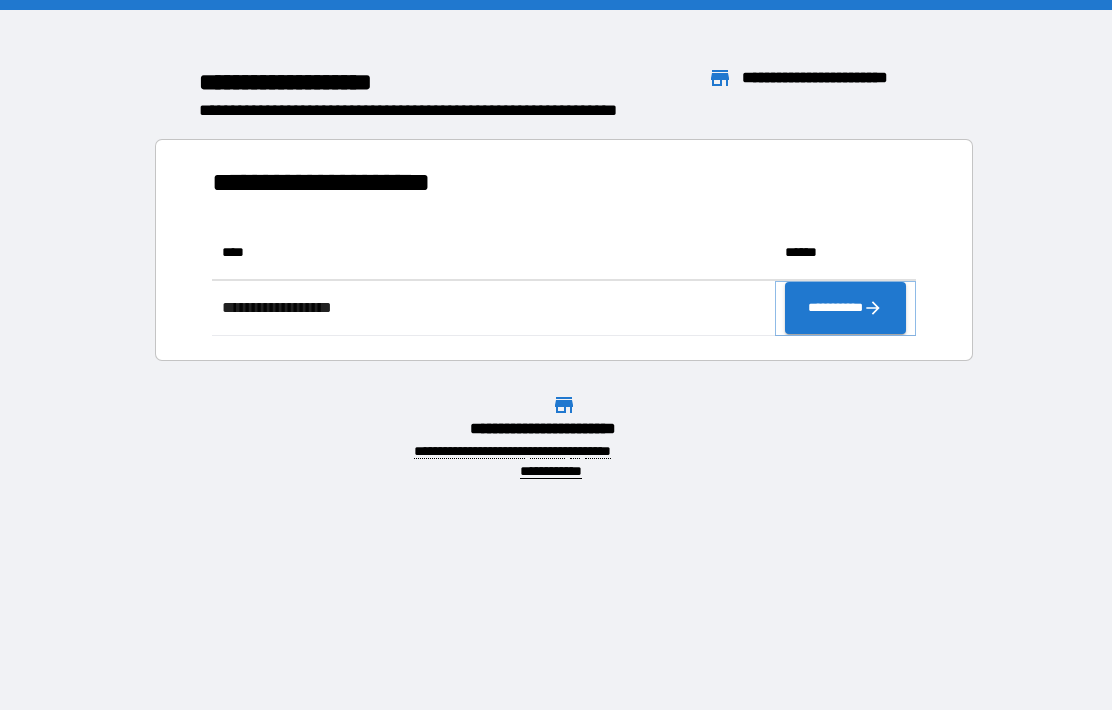 click on "**********" at bounding box center [845, 308] 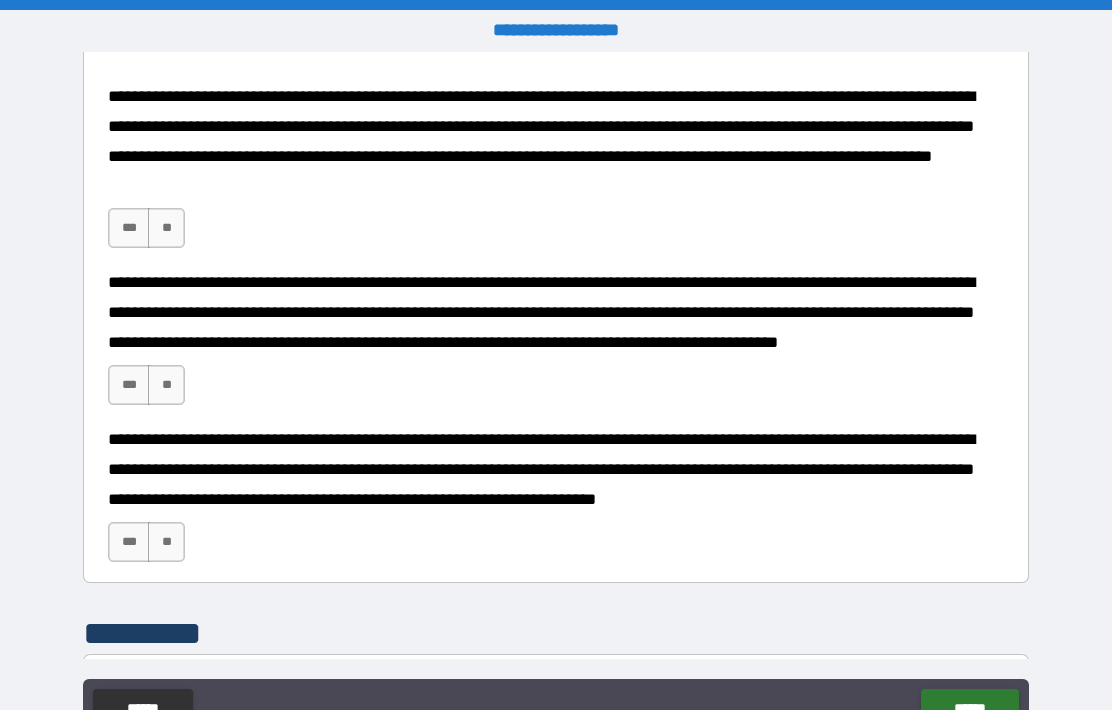 scroll, scrollTop: 977, scrollLeft: 0, axis: vertical 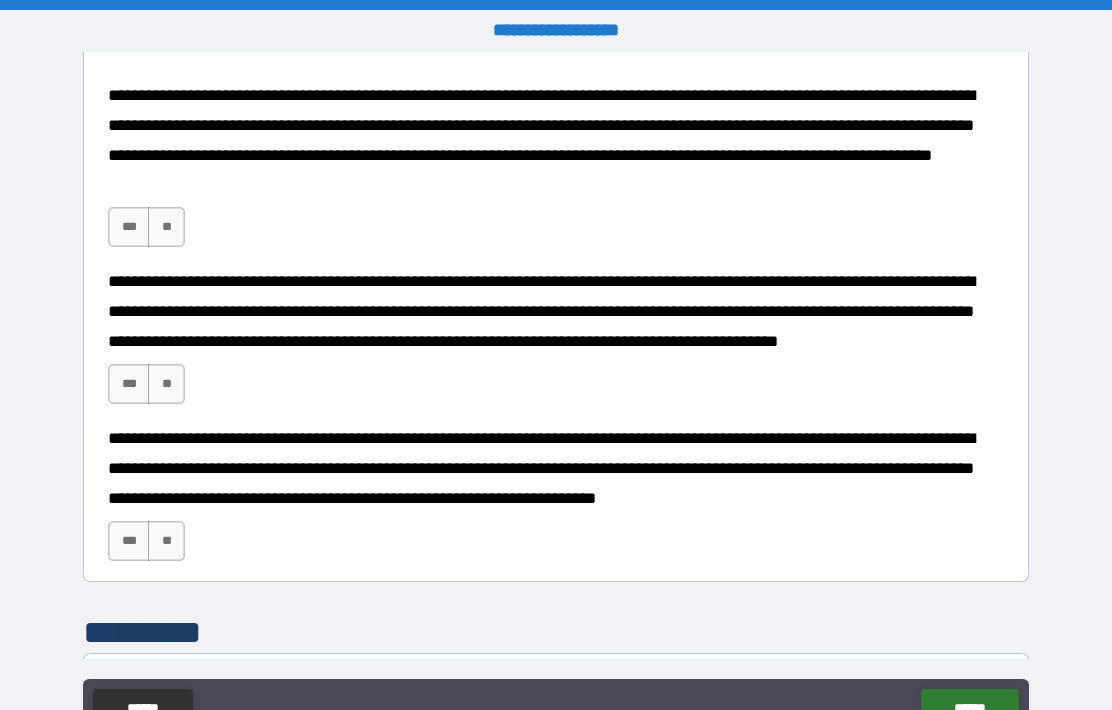 click on "***" at bounding box center (129, 227) 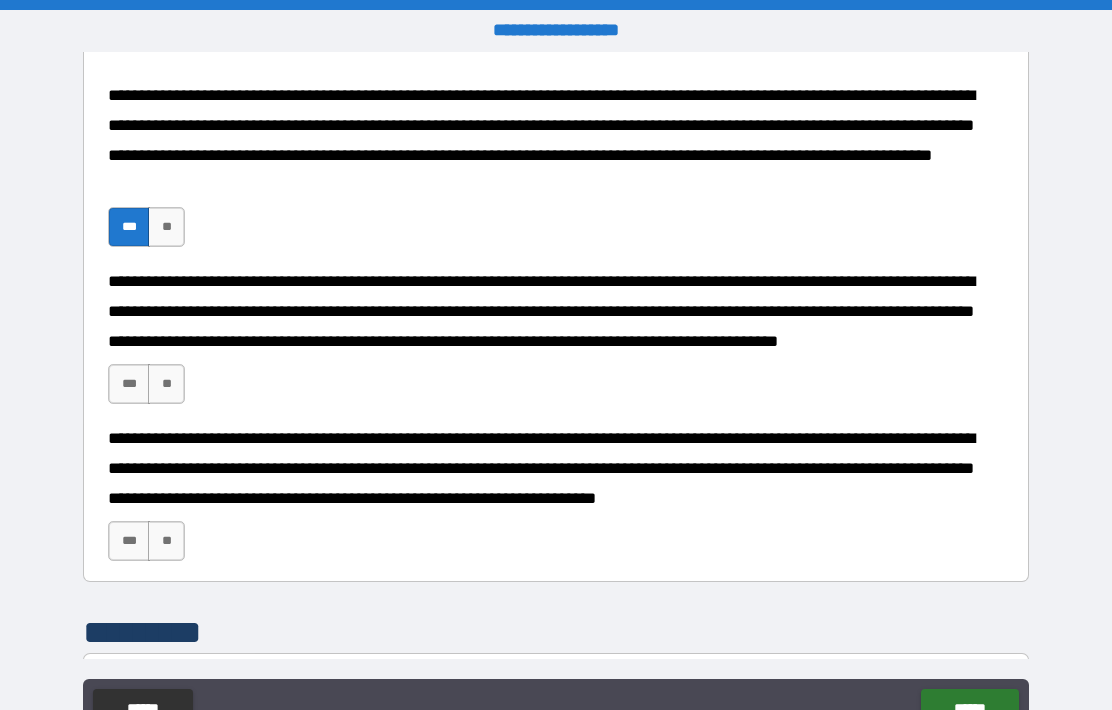 click on "***" at bounding box center [129, 384] 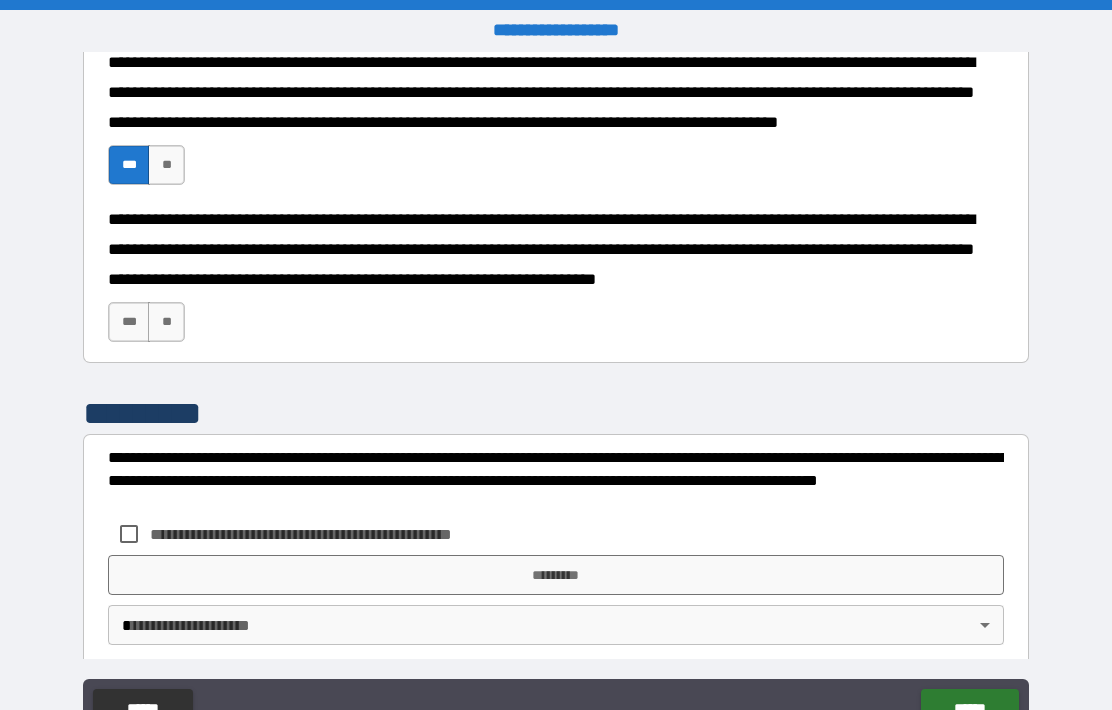 scroll, scrollTop: 1201, scrollLeft: 0, axis: vertical 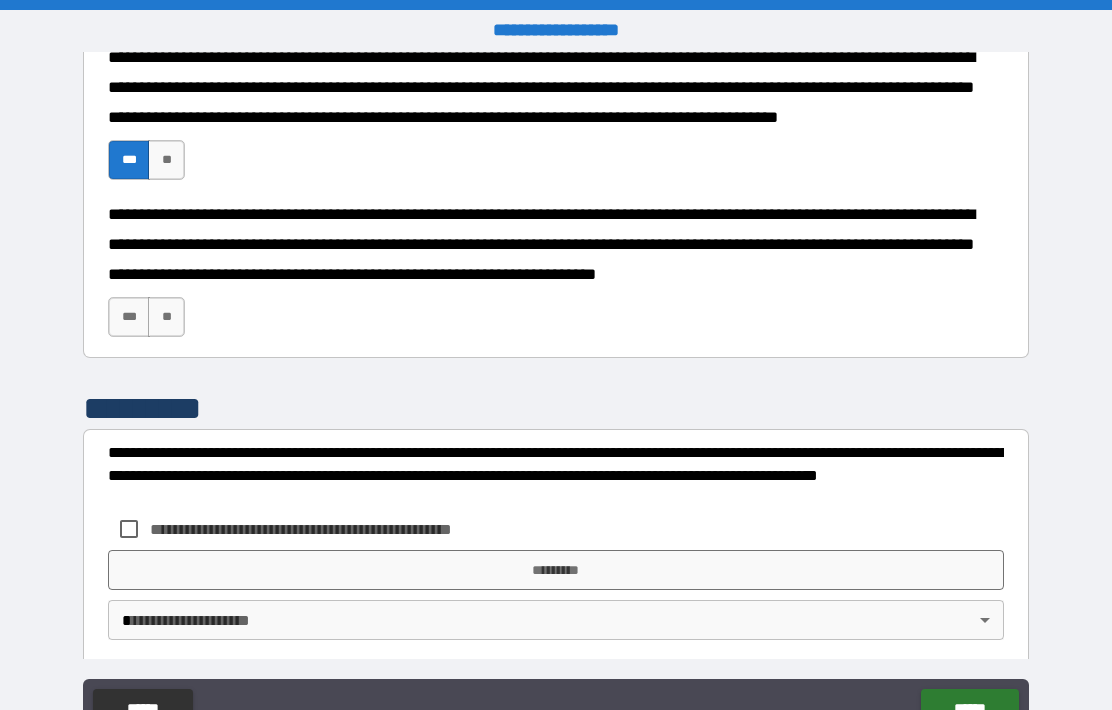 click on "***" at bounding box center [129, 317] 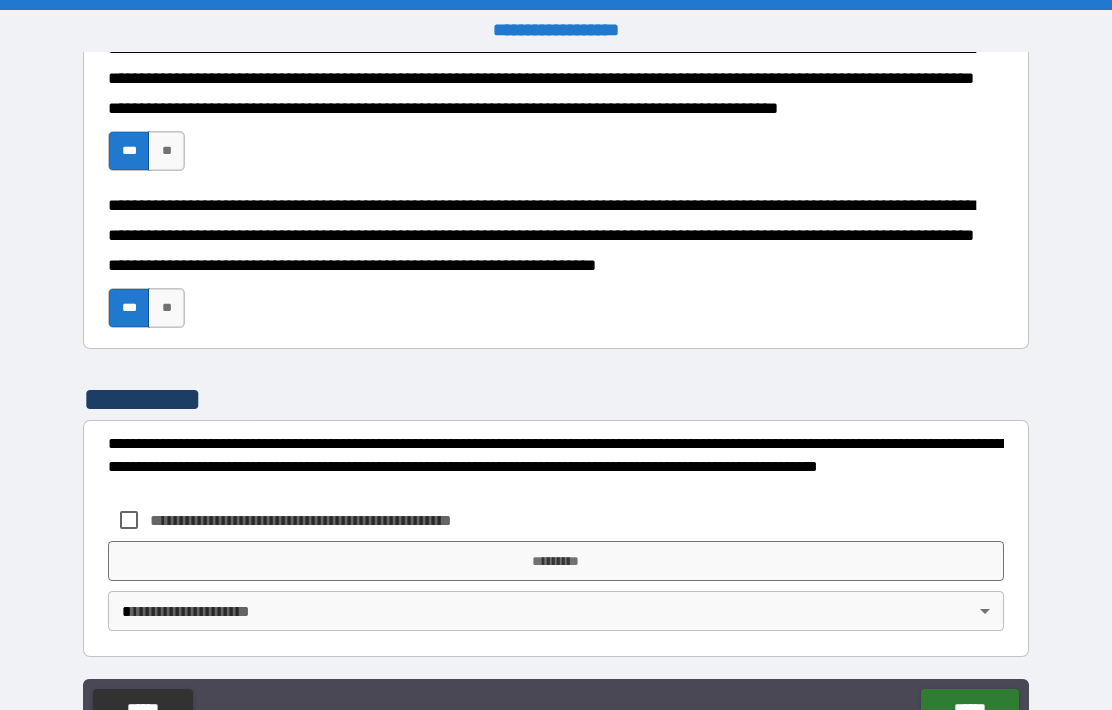scroll, scrollTop: 1209, scrollLeft: 0, axis: vertical 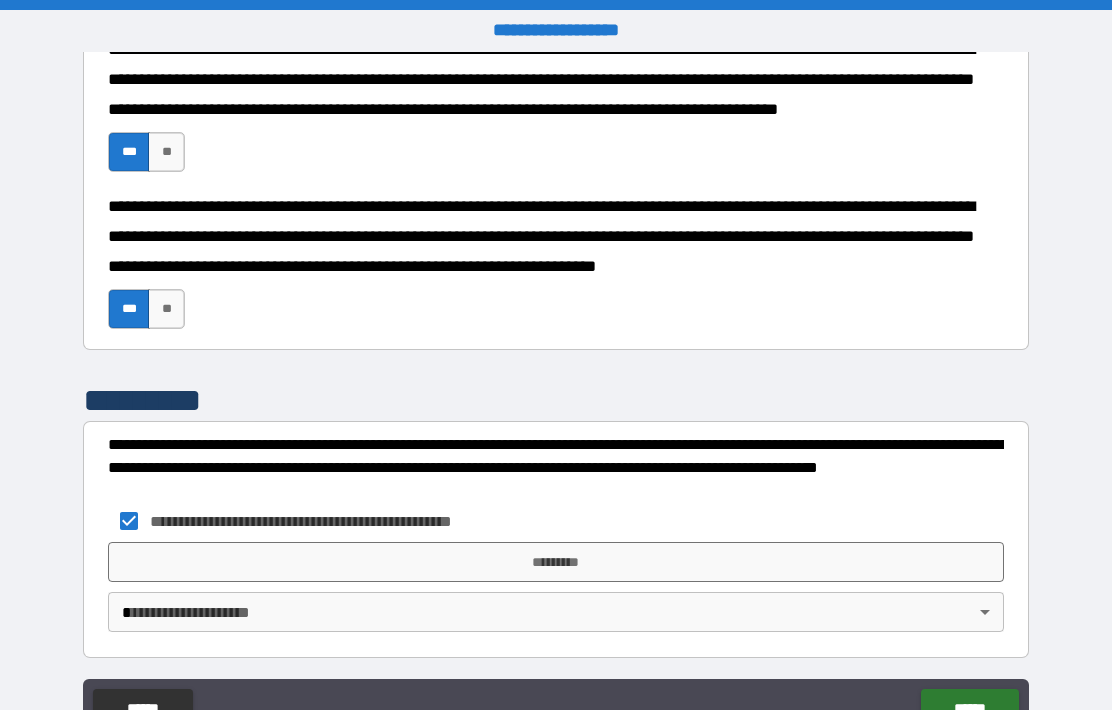 click on "*********" at bounding box center (556, 562) 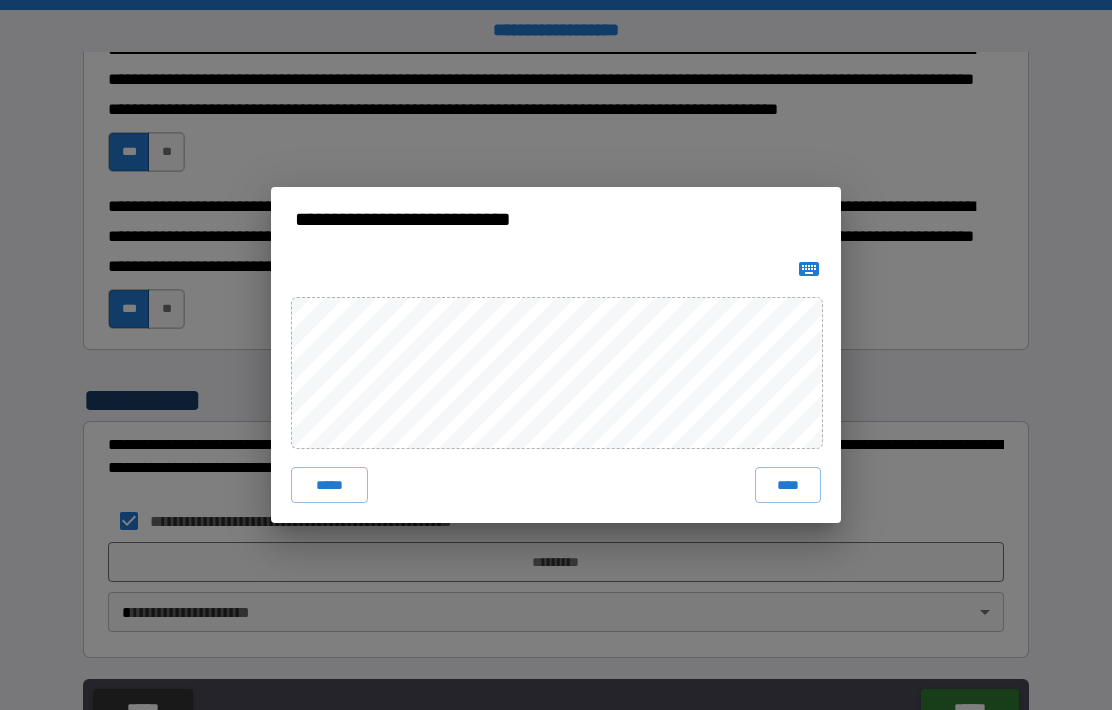 click on "****" at bounding box center (788, 485) 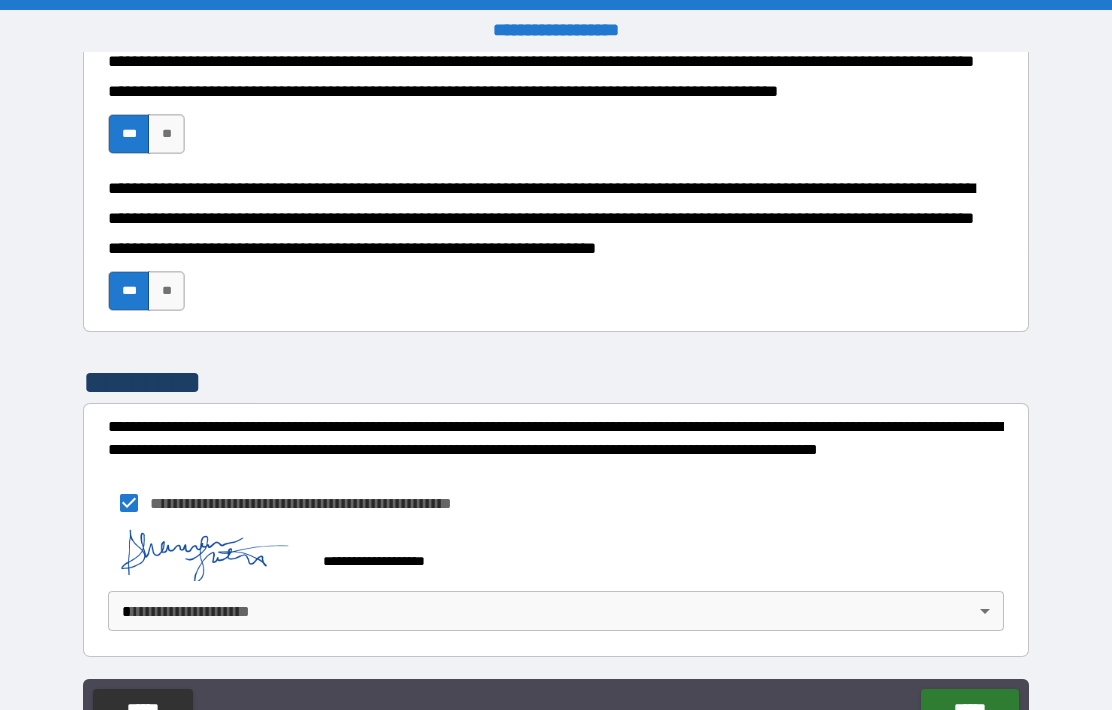 scroll, scrollTop: 1226, scrollLeft: 0, axis: vertical 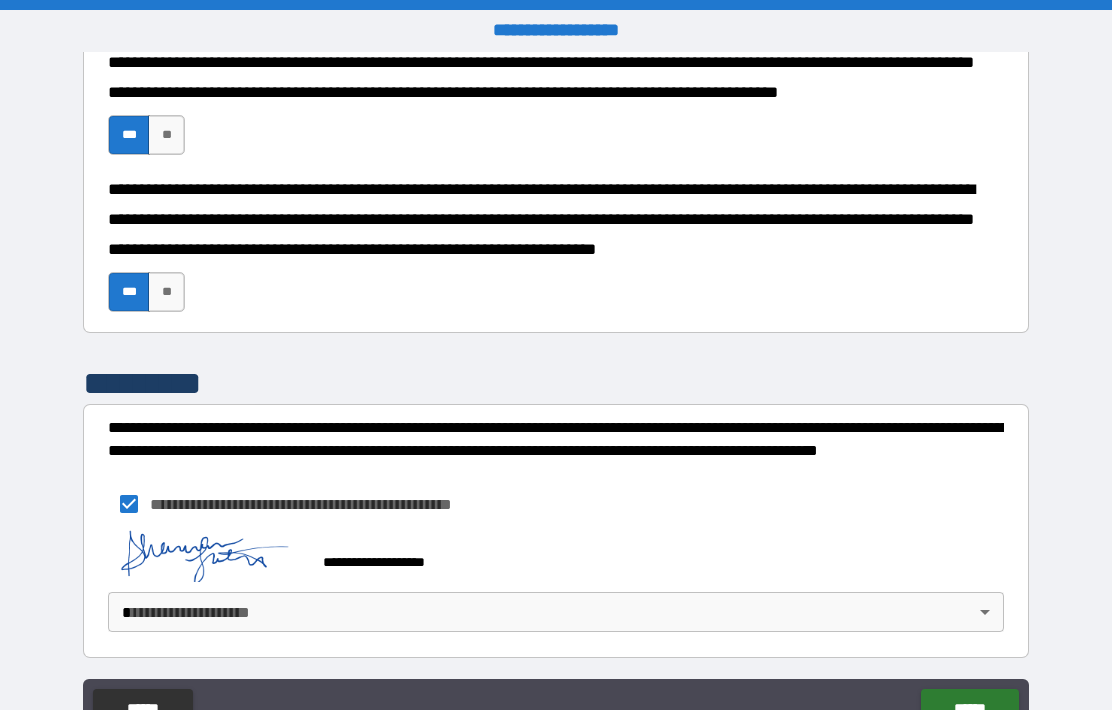 click on "[FIRST] [LAST] [STREET] [CITY] [STATE] [POSTAL_CODE] [COUNTRY] [ADDRESS_LINE_2] [ADDRESS_LINE_3] [ADDRESS_LINE_4] [ADDRESS_LINE_5] [PHONE] [EMAIL] [CREDIT_CARD] [PASSPORT] [DRIVER_LICENSE] [SSN] [BIRTH_DATE] [AGE]" at bounding box center (556, 396) 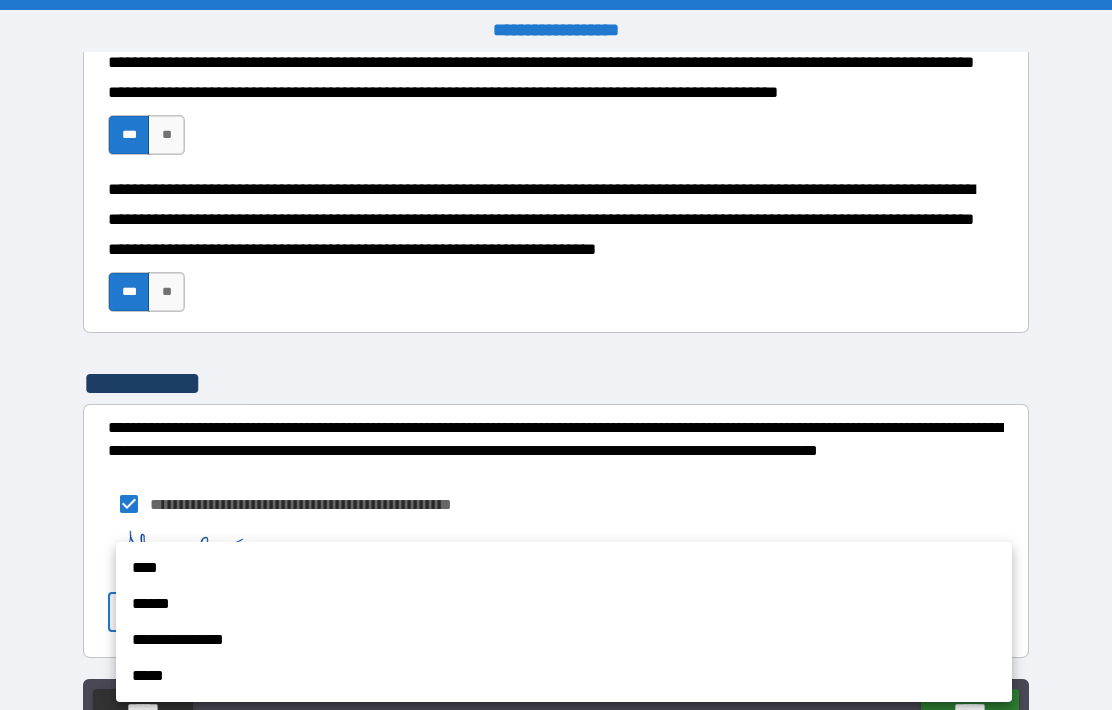 click on "****" at bounding box center (564, 568) 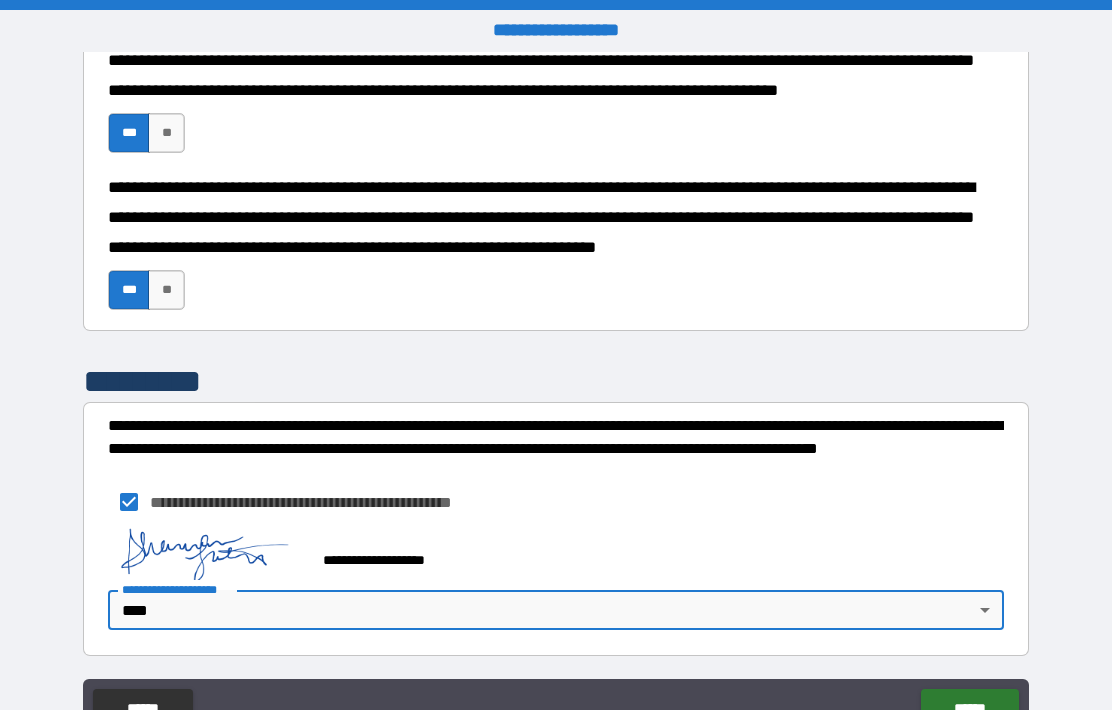 scroll, scrollTop: 1226, scrollLeft: 0, axis: vertical 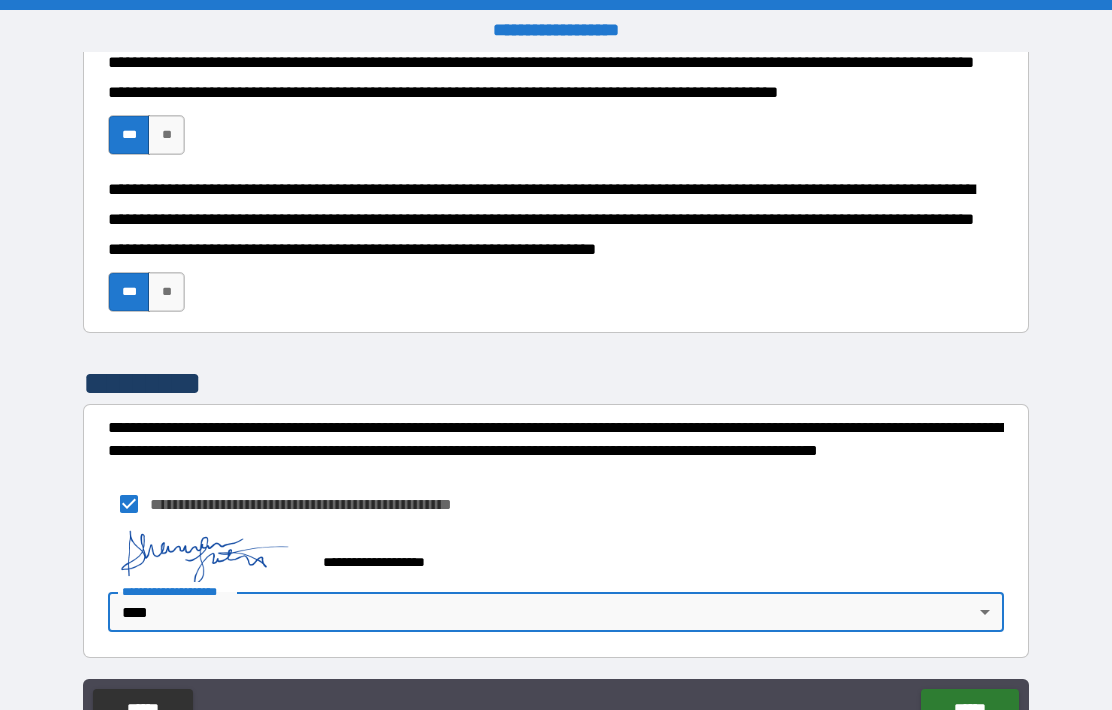 click on "******" at bounding box center (969, 709) 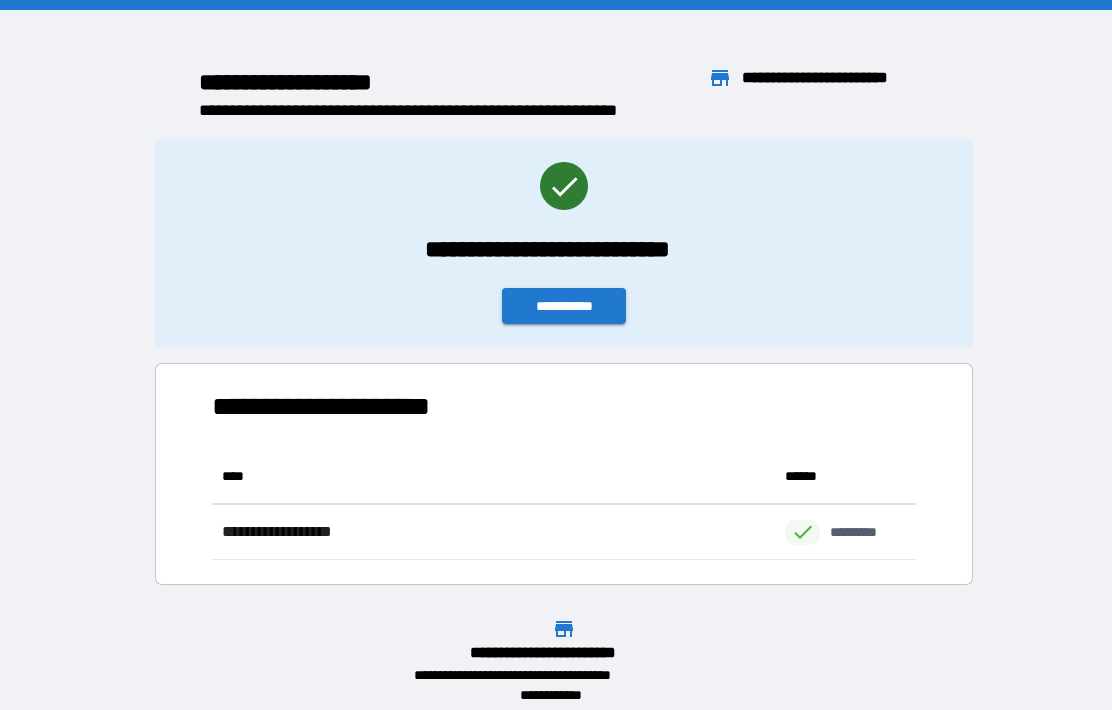 scroll, scrollTop: 1, scrollLeft: 1, axis: both 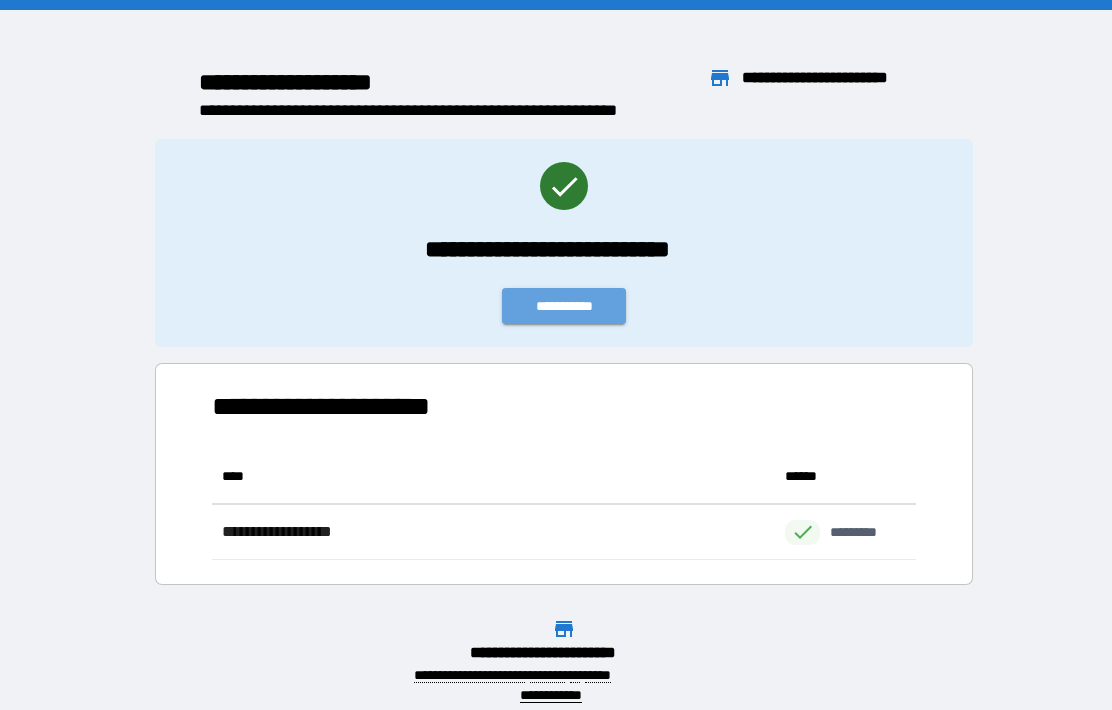 click on "**********" at bounding box center [564, 306] 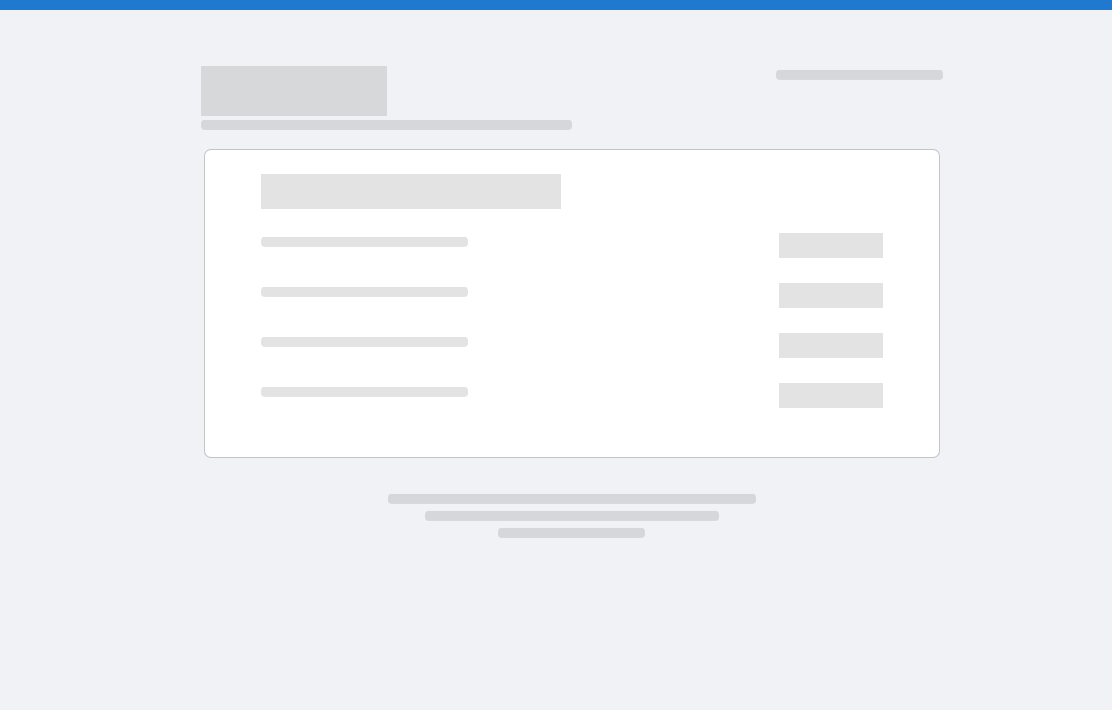 scroll, scrollTop: 0, scrollLeft: 0, axis: both 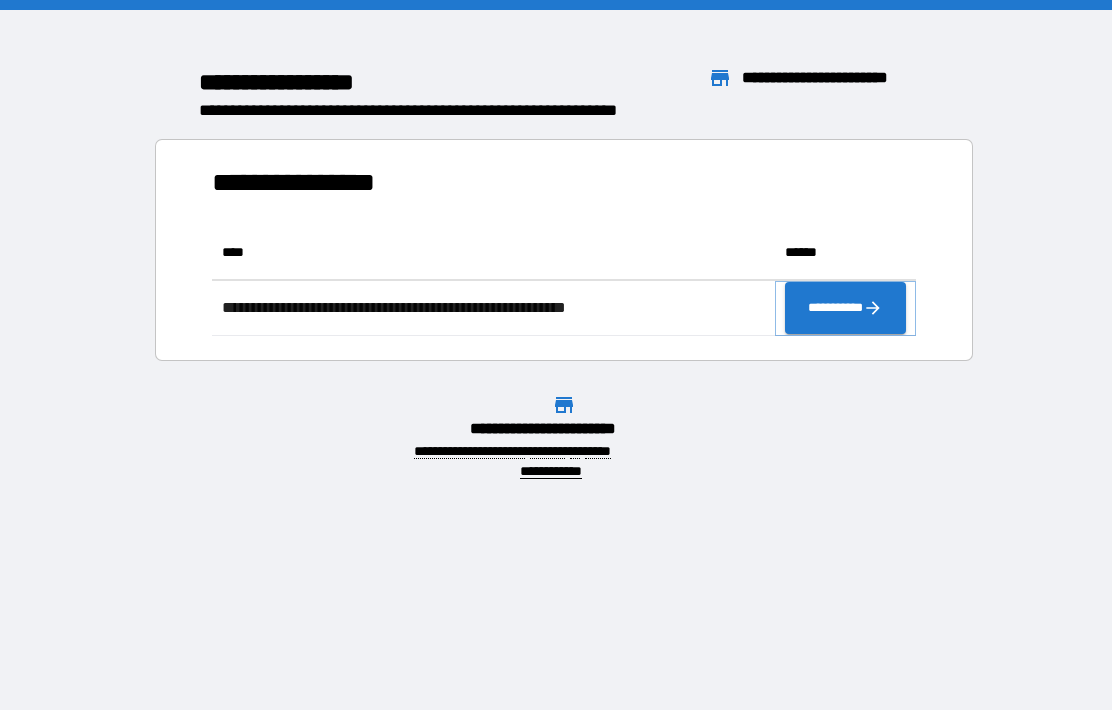 click on "**********" at bounding box center (845, 308) 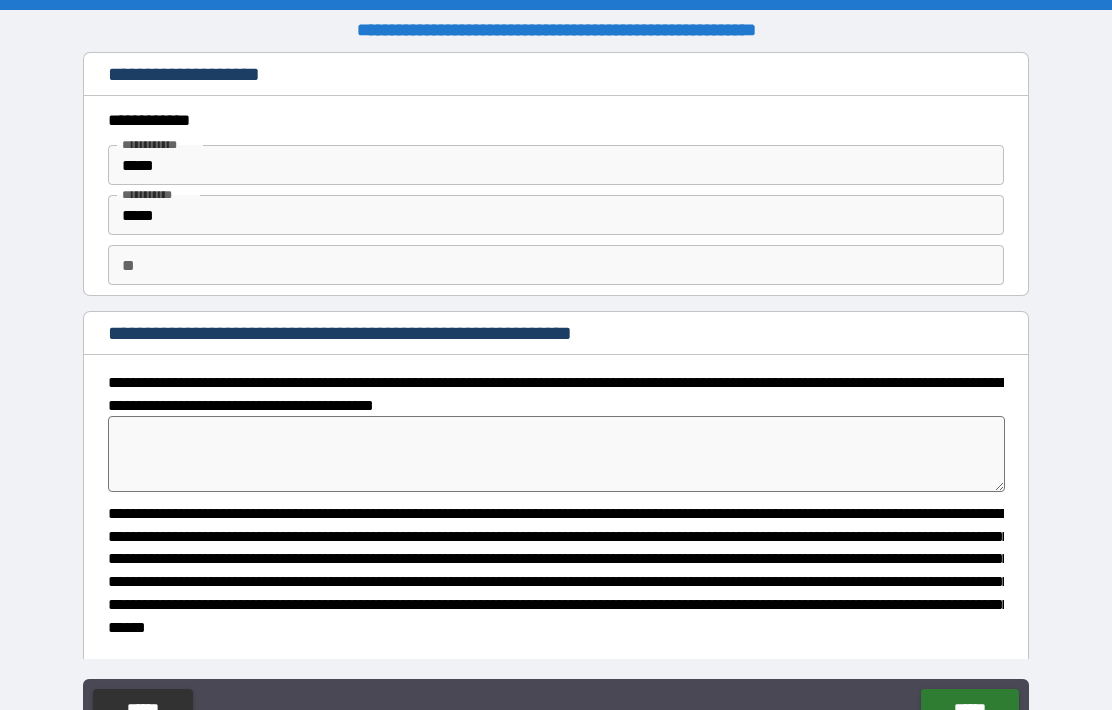 click at bounding box center [556, 454] 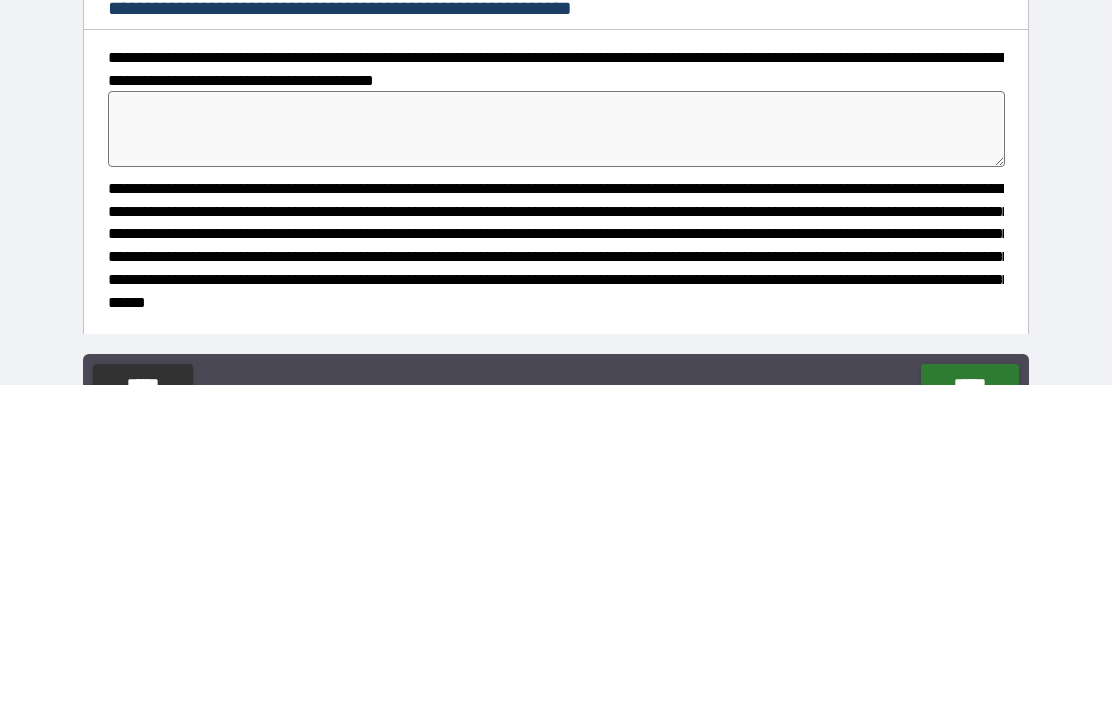 type on "*" 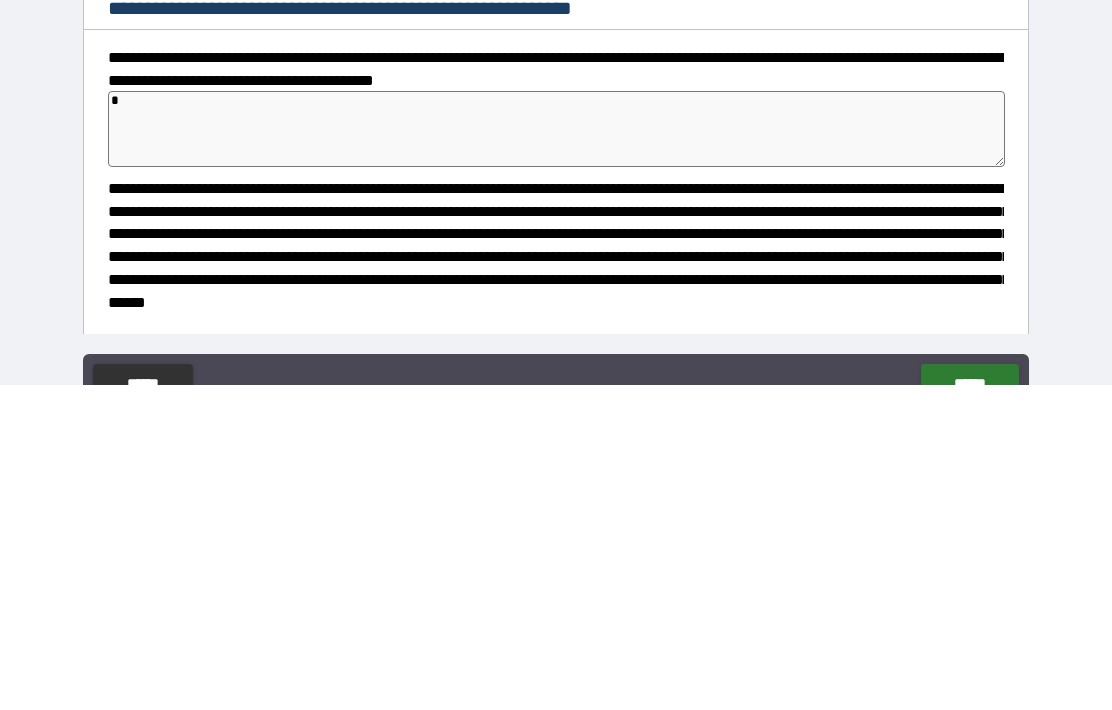 type on "*" 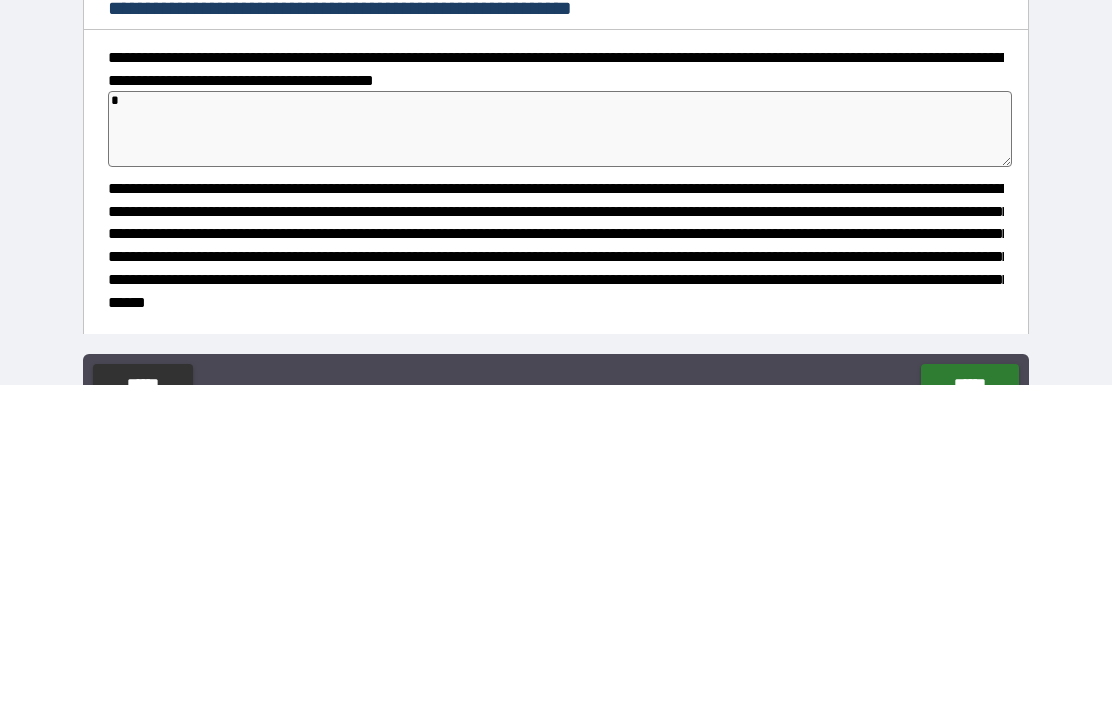 type on "**" 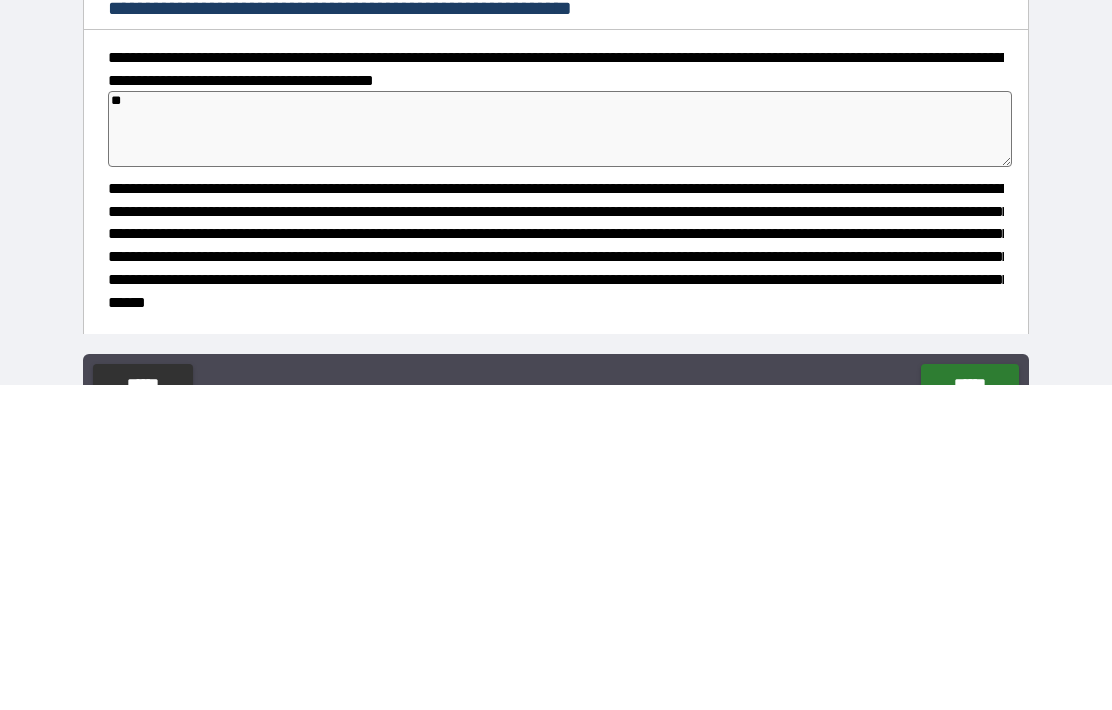 type on "*" 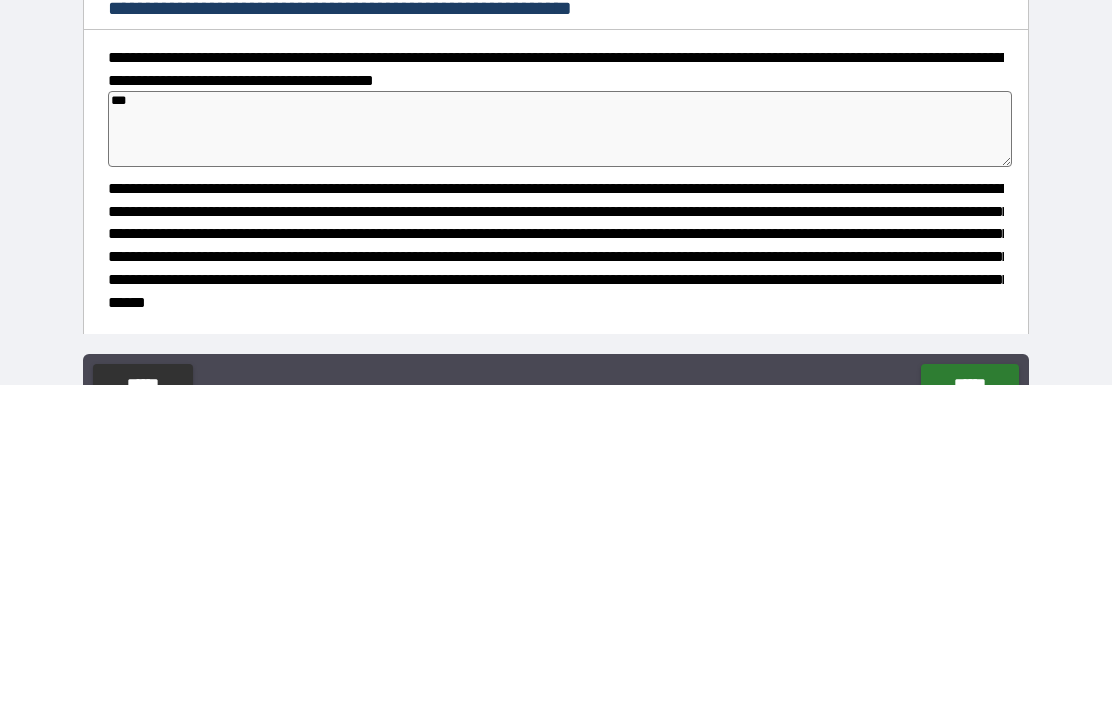 type on "*" 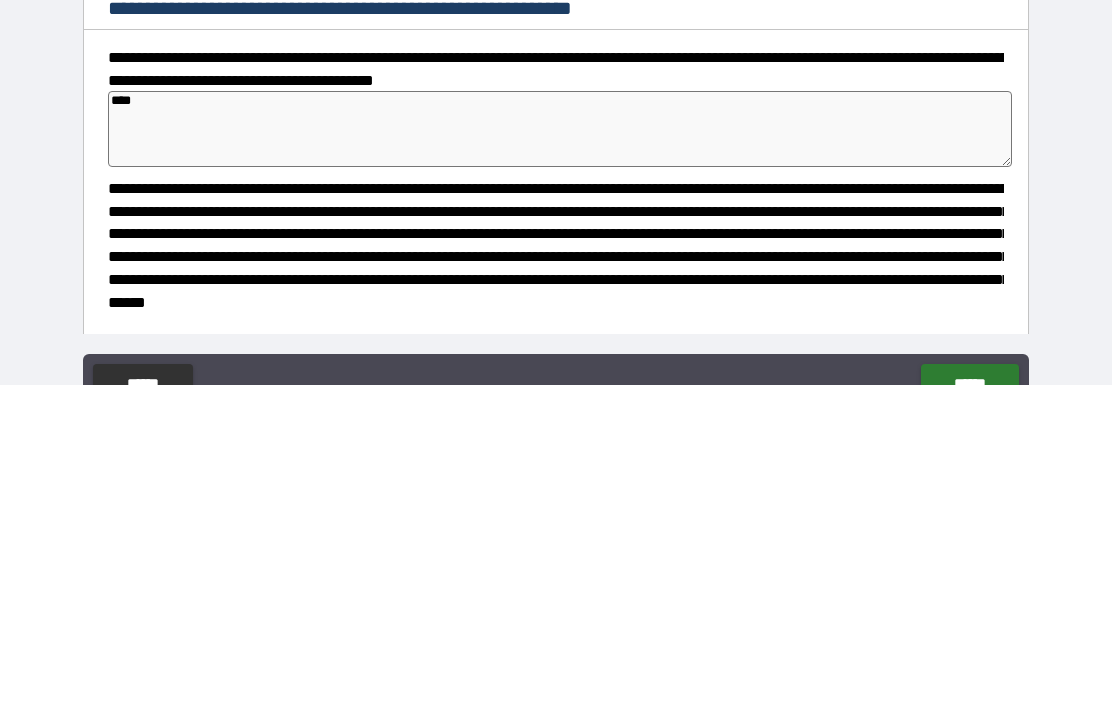 type on "*" 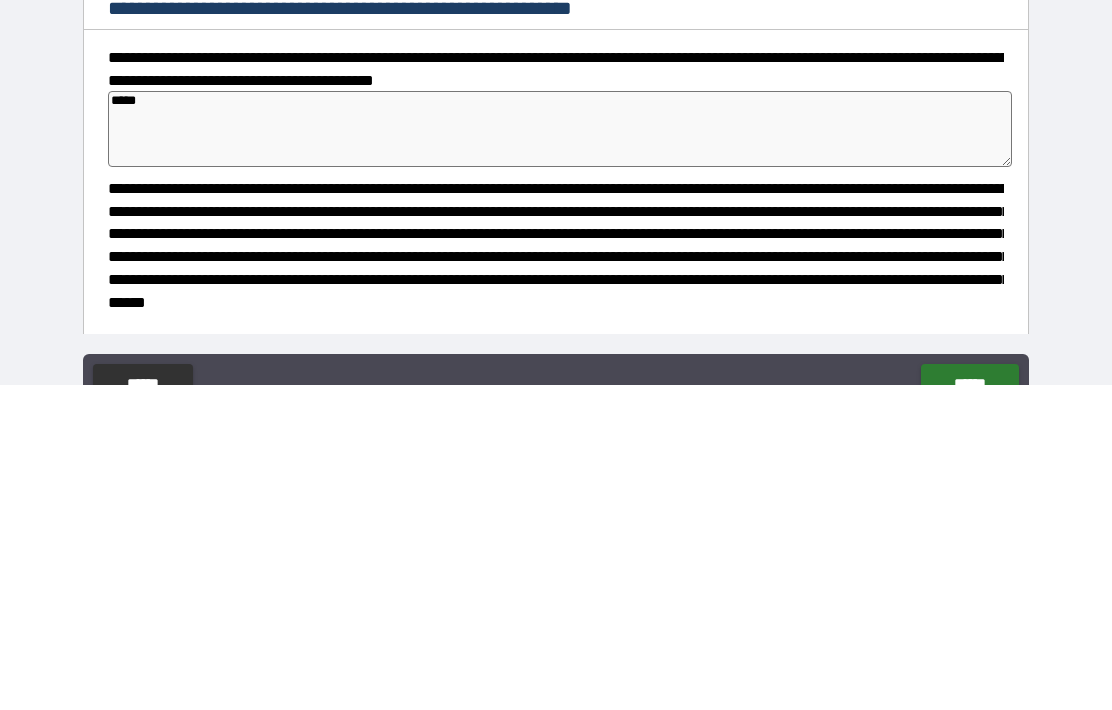 type on "*" 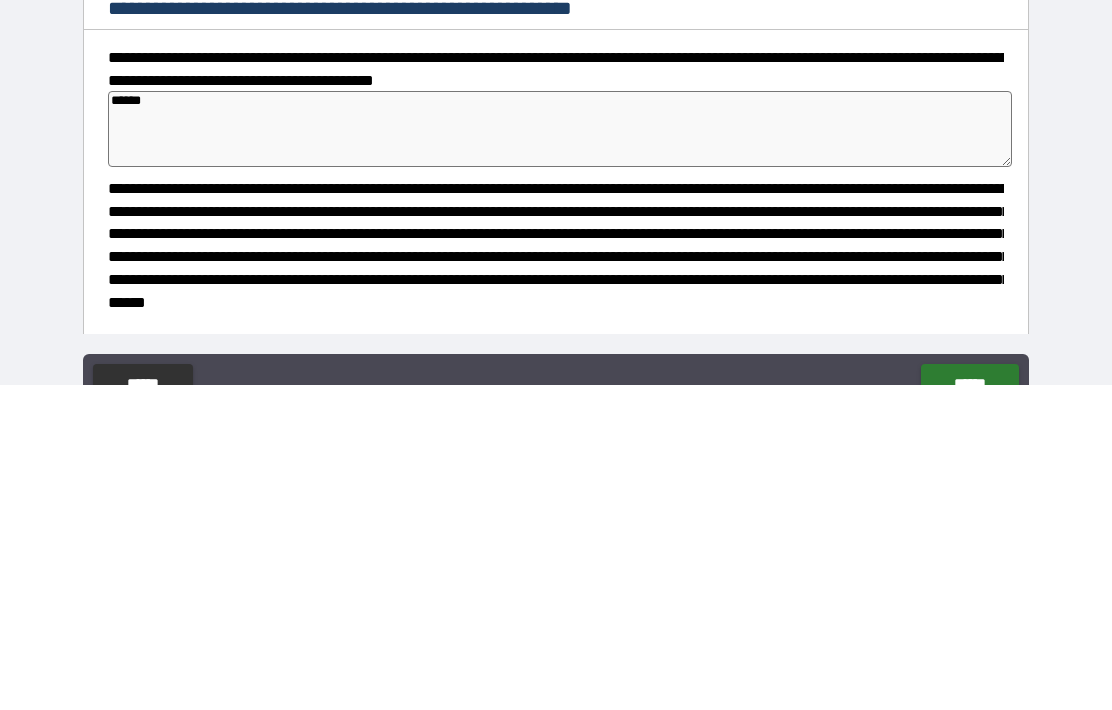 type on "*" 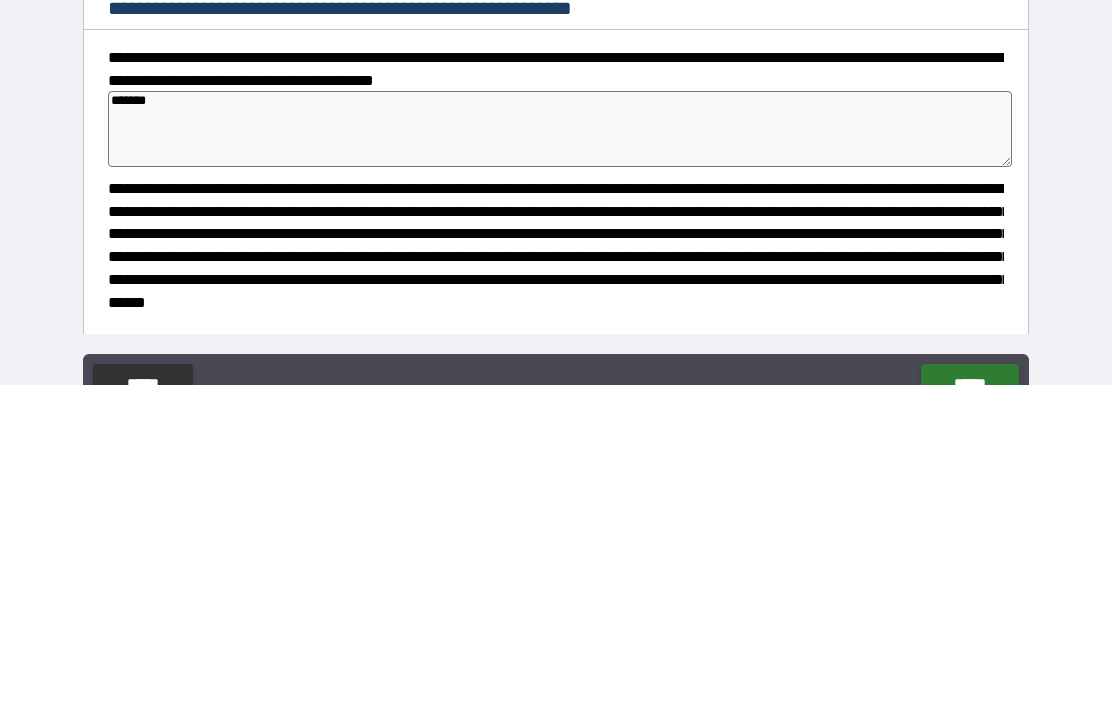 type on "*" 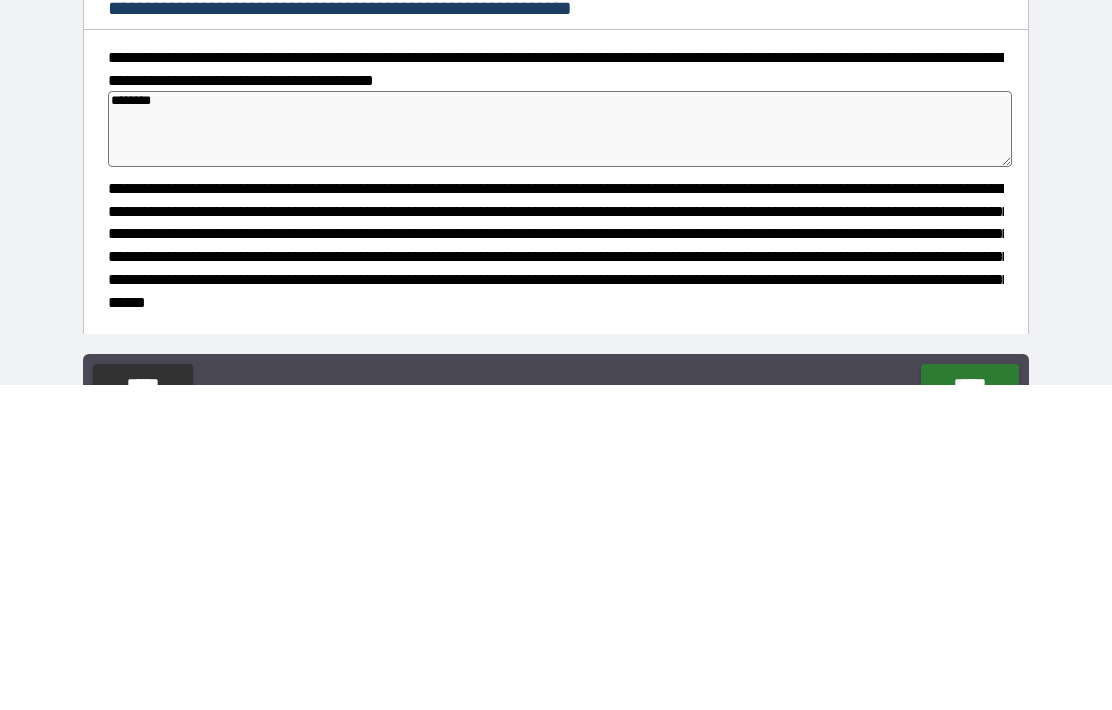 type on "*" 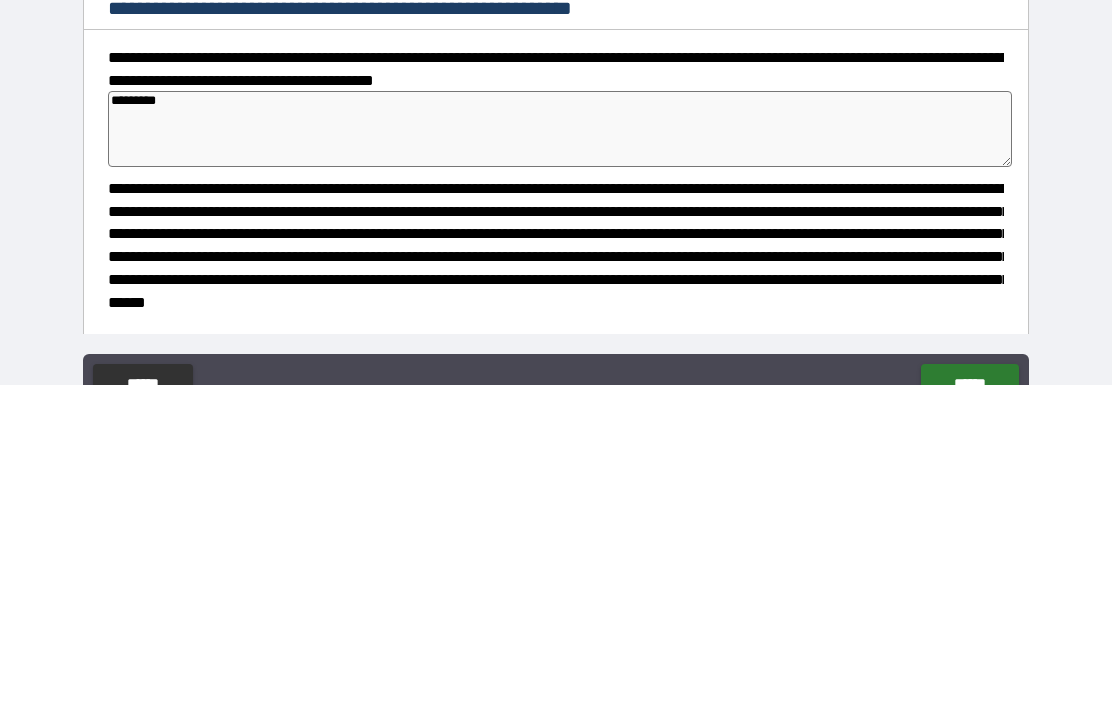 type on "*" 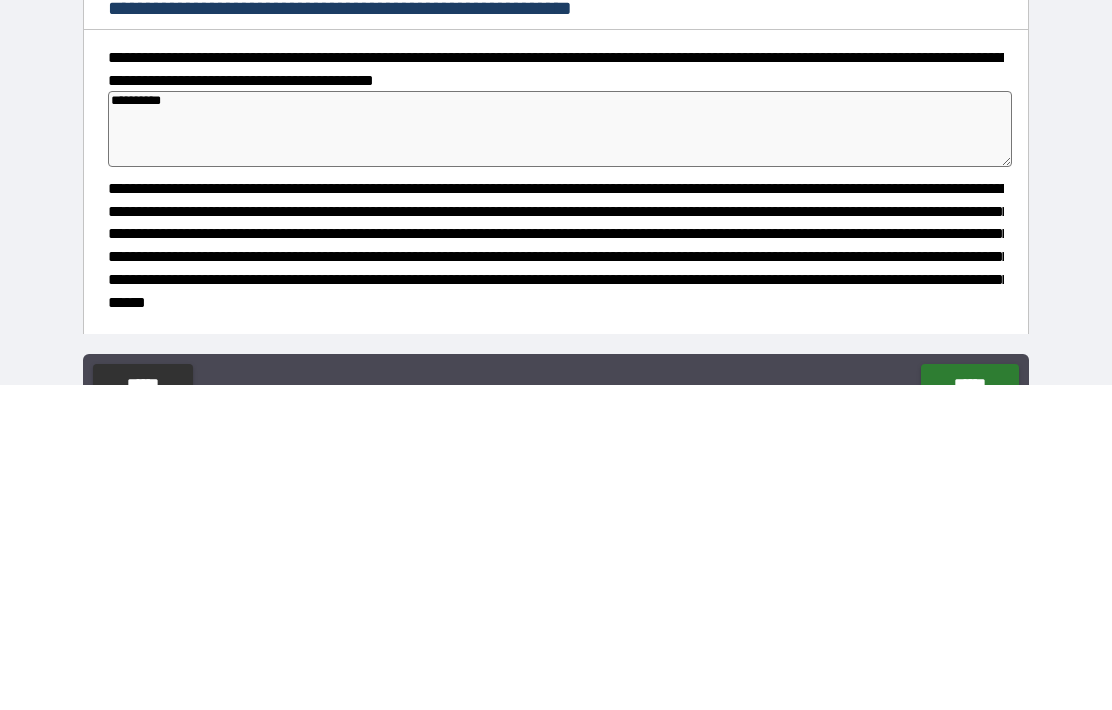 type on "**********" 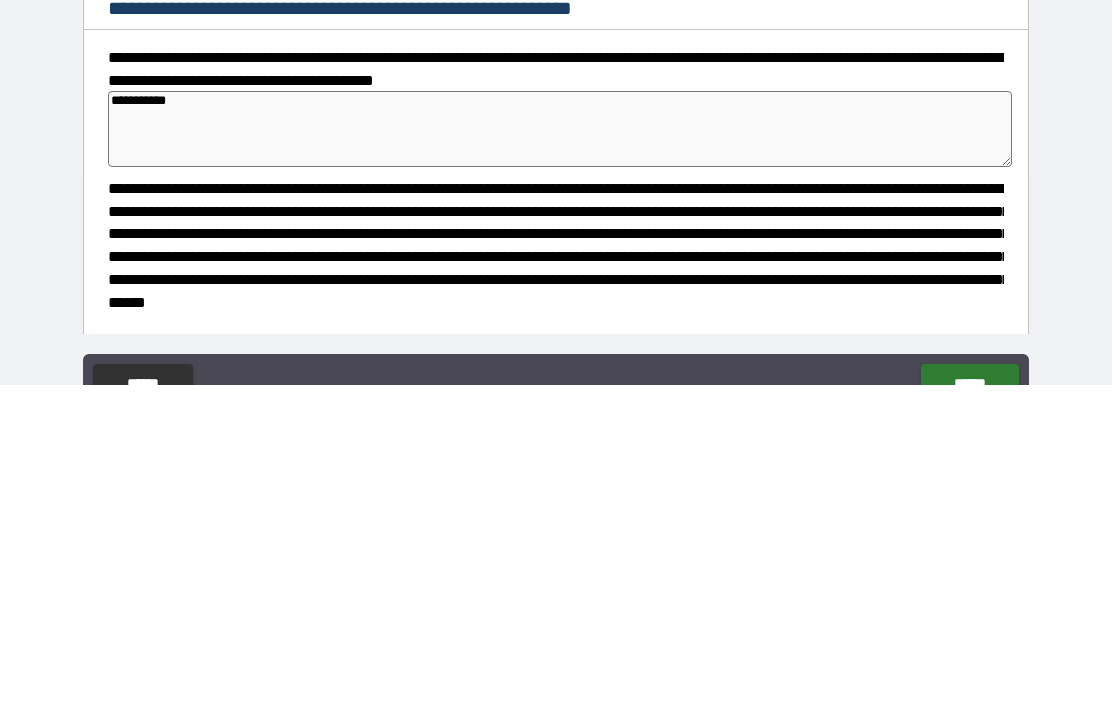 type on "*" 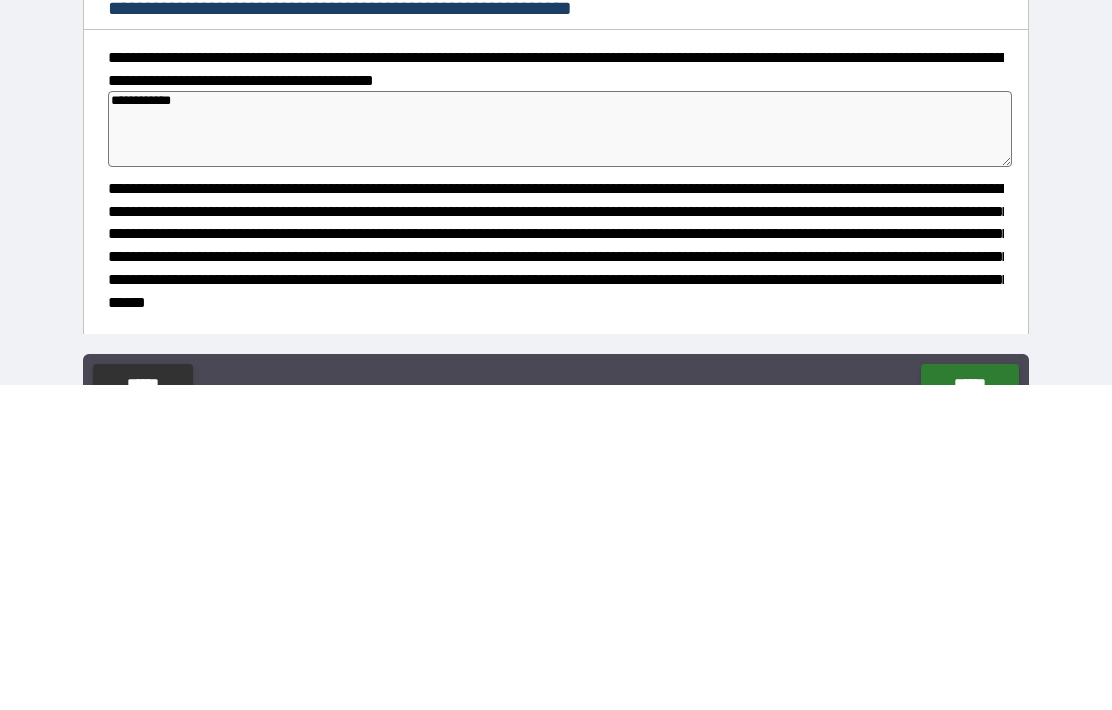 type on "*" 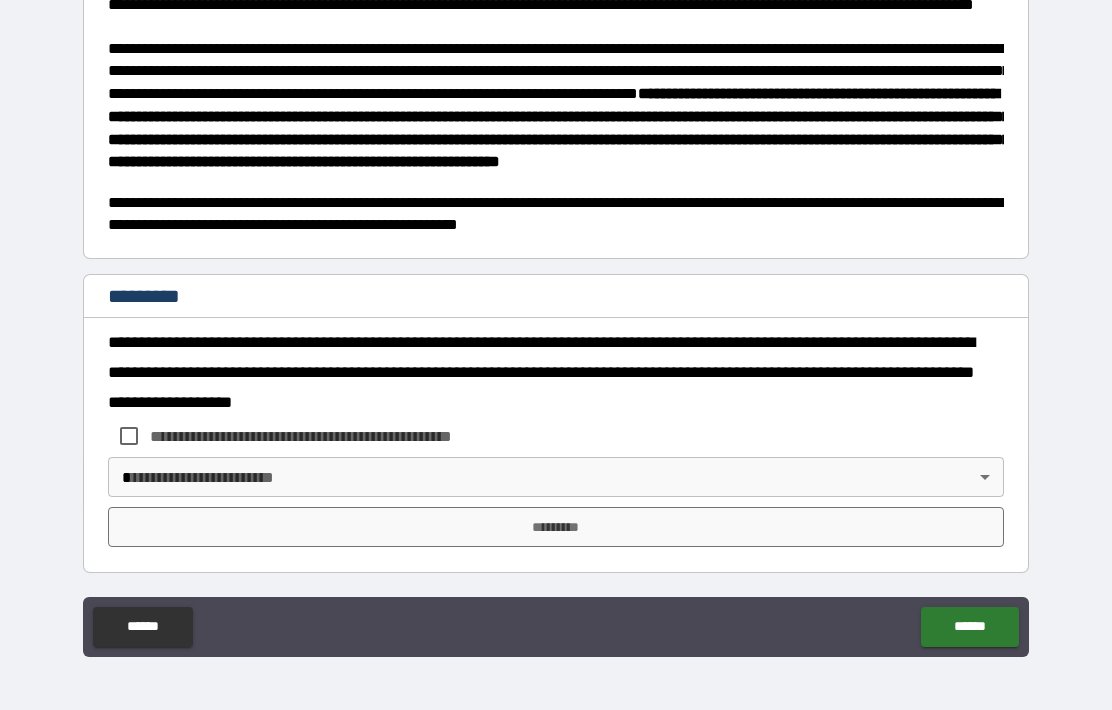 scroll, scrollTop: 604, scrollLeft: 0, axis: vertical 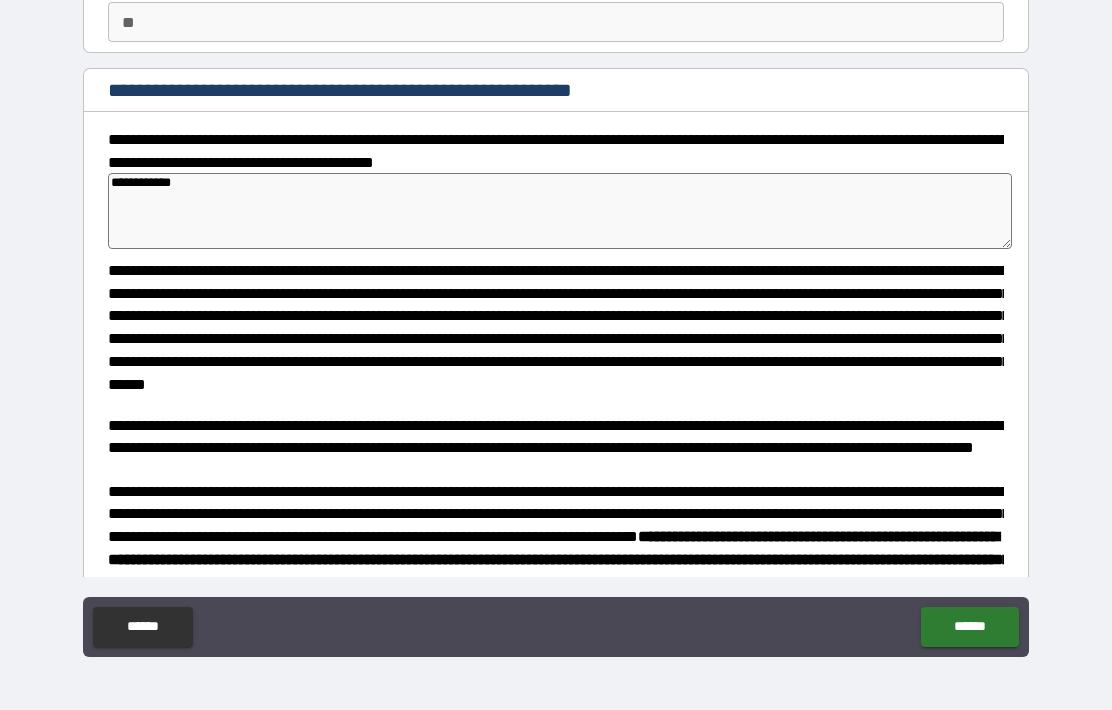 click on "**********" at bounding box center [556, 316] 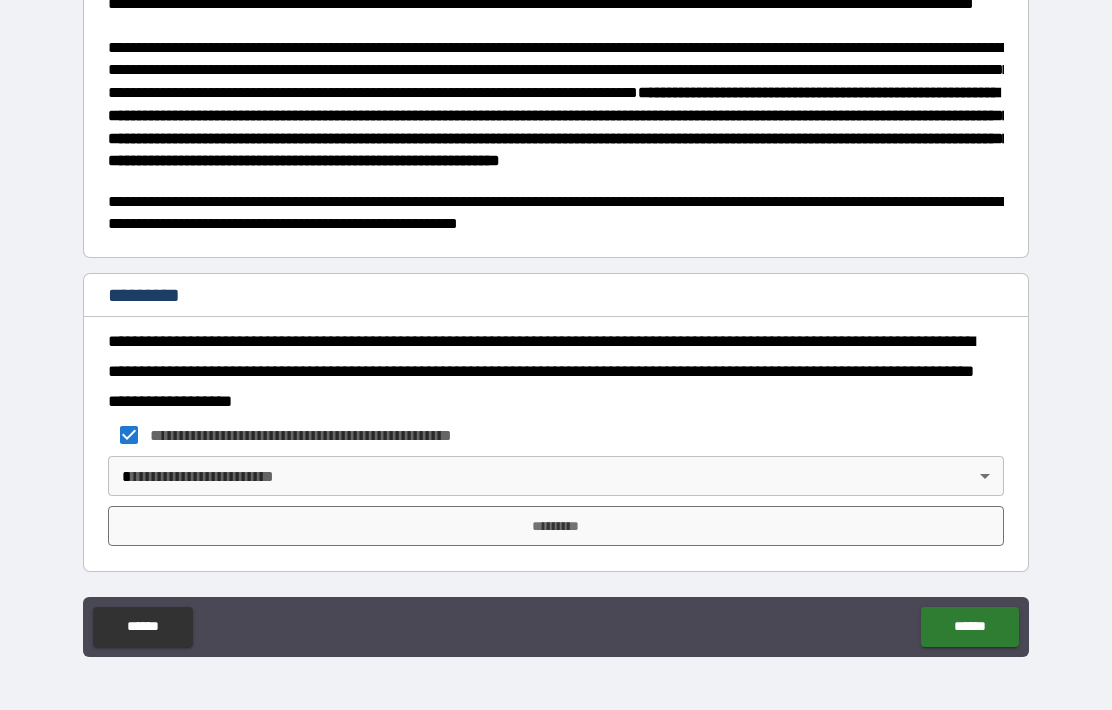 scroll, scrollTop: 604, scrollLeft: 0, axis: vertical 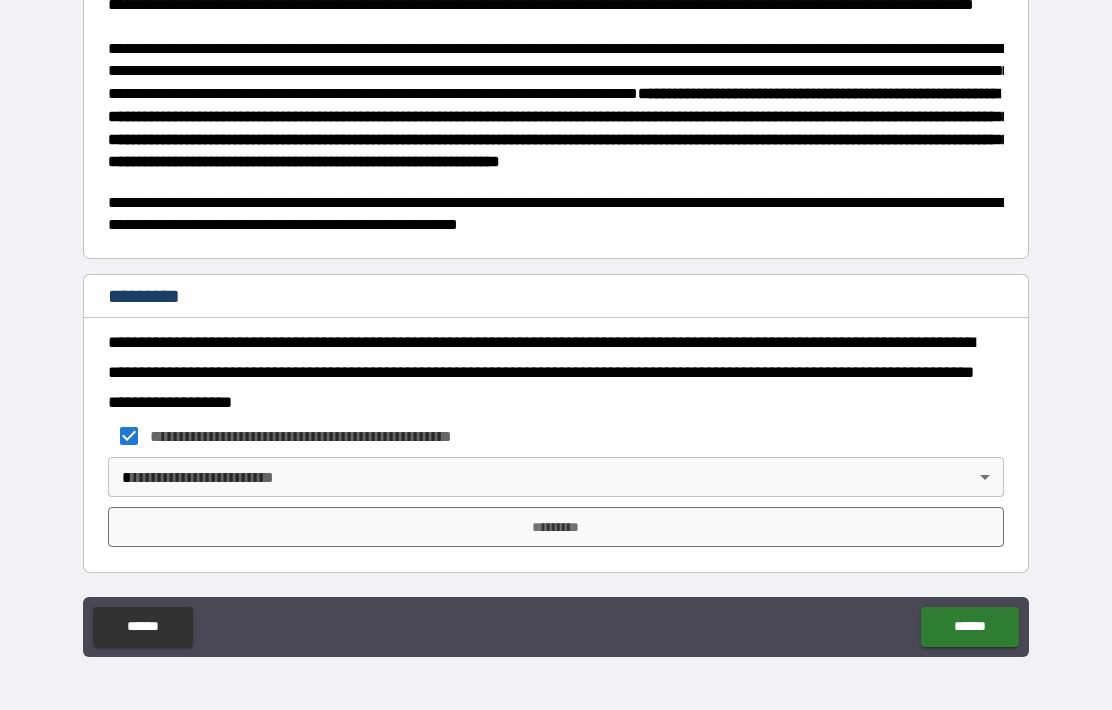 click on "*********" at bounding box center [556, 527] 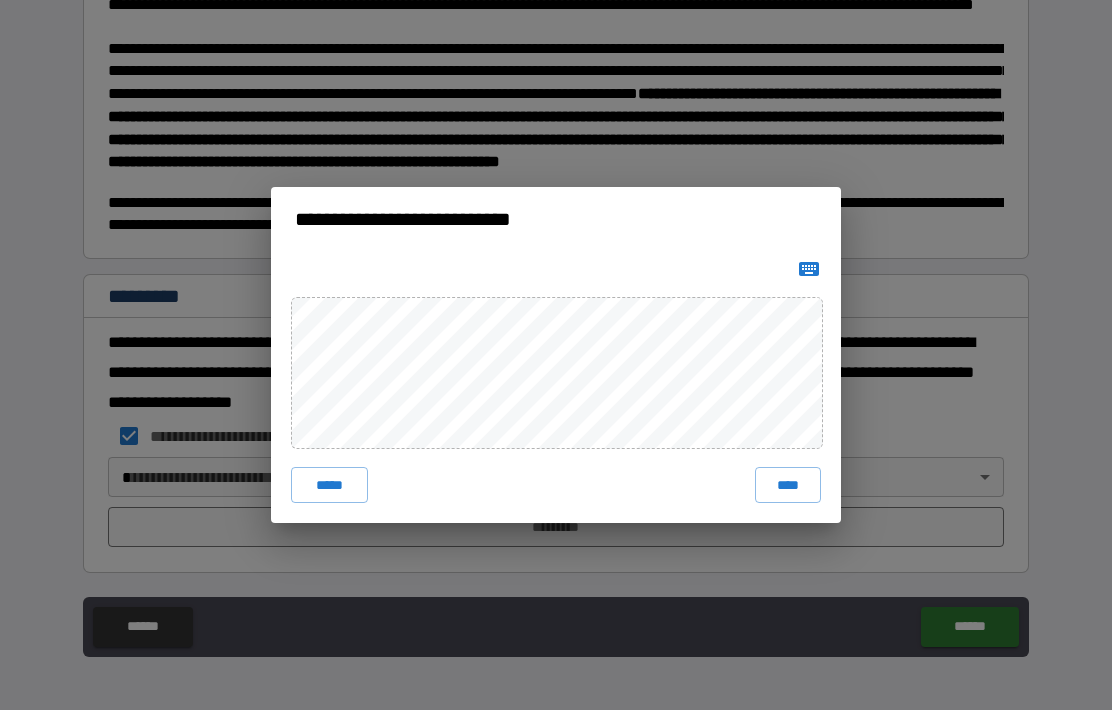 click on "****" at bounding box center [788, 485] 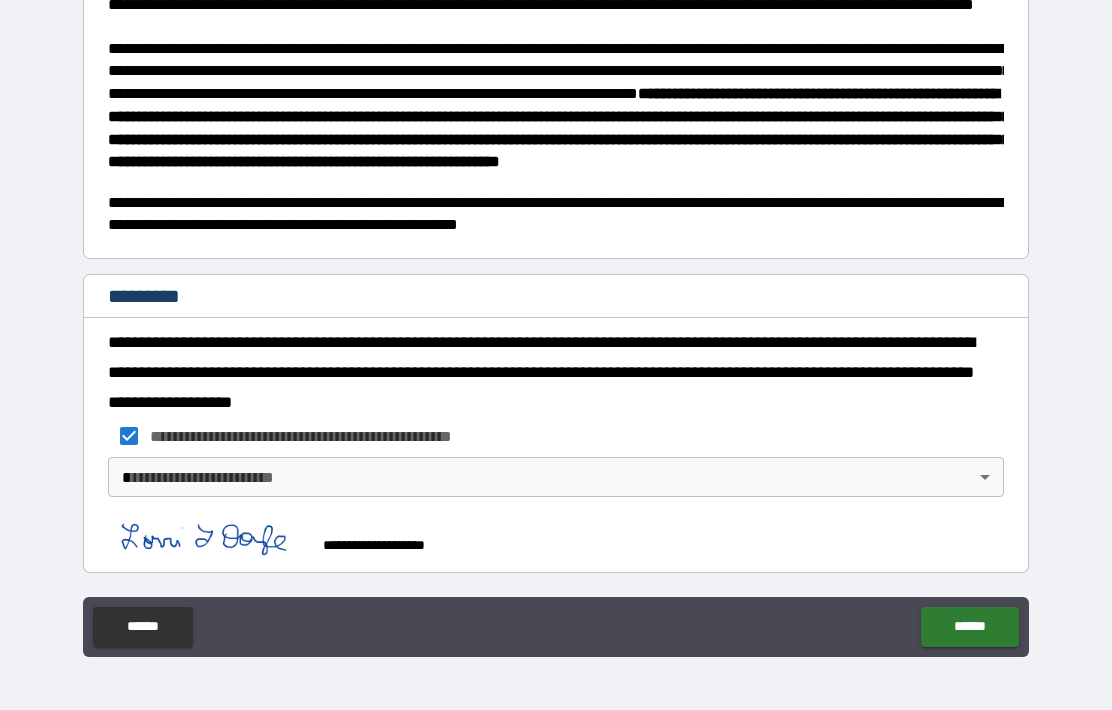 scroll, scrollTop: 594, scrollLeft: 0, axis: vertical 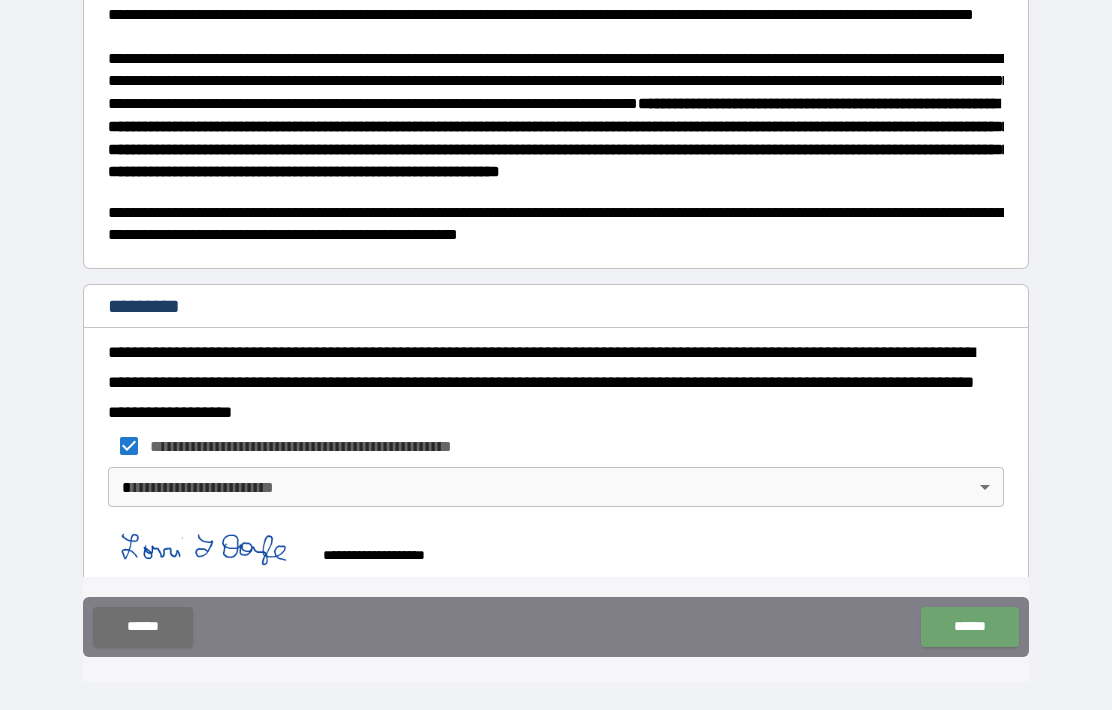 click on "******" at bounding box center (969, 627) 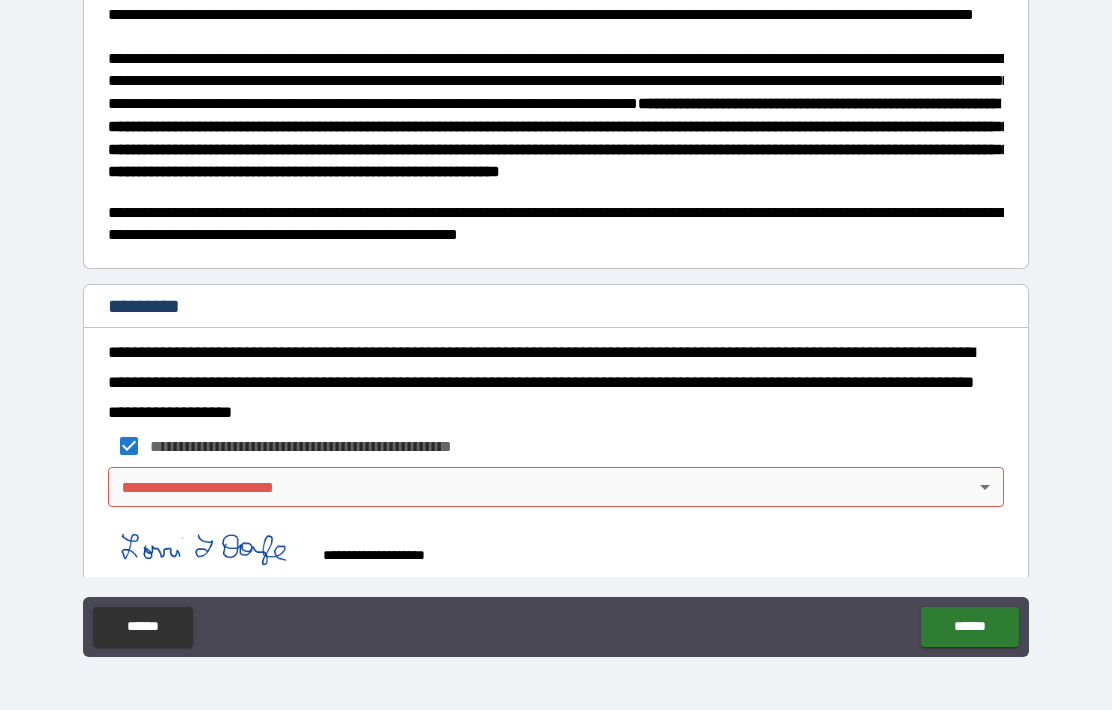 click on "**********" at bounding box center (556, 314) 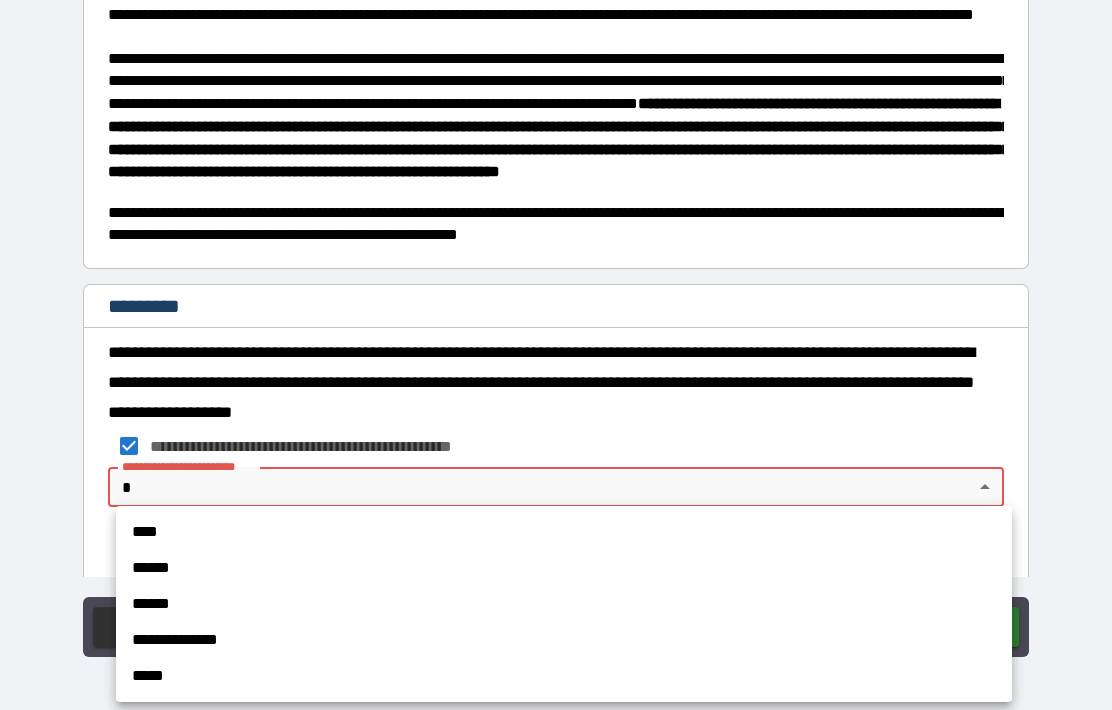 click on "****" at bounding box center [564, 532] 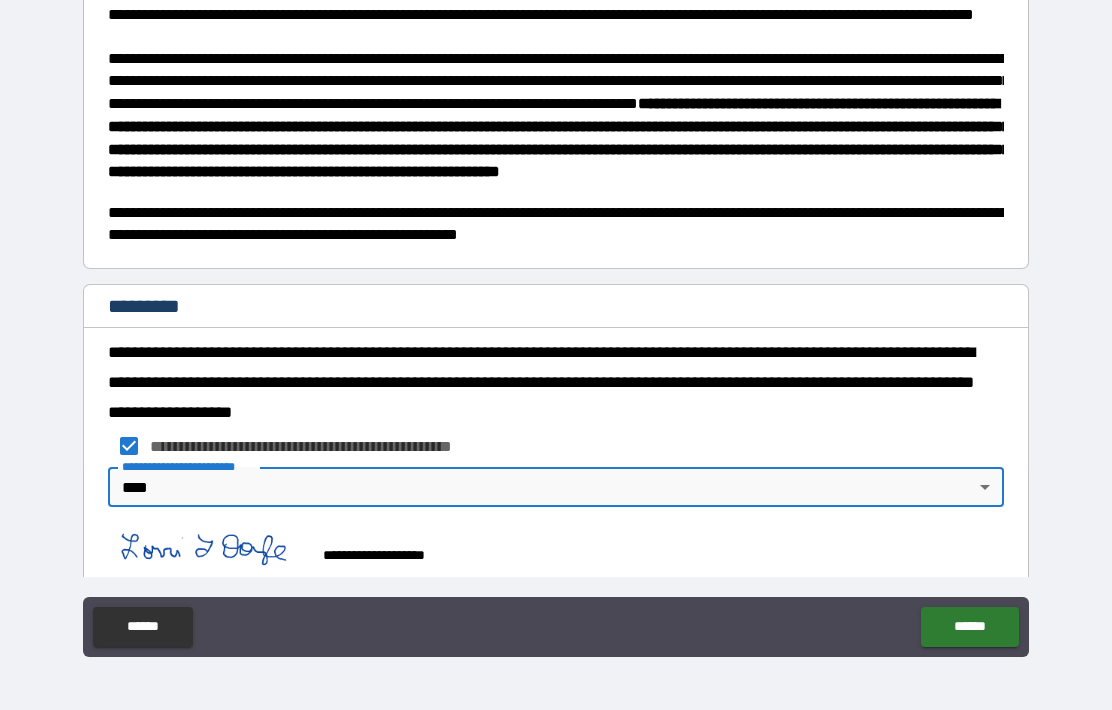 type on "*" 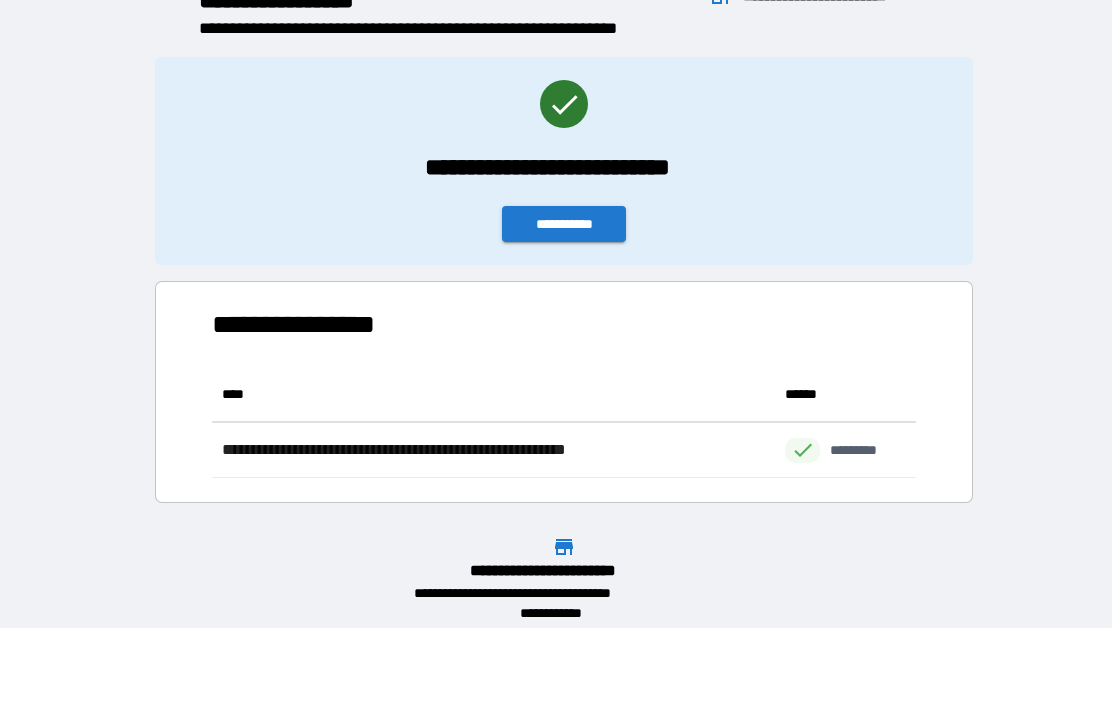 scroll, scrollTop: 111, scrollLeft: 704, axis: both 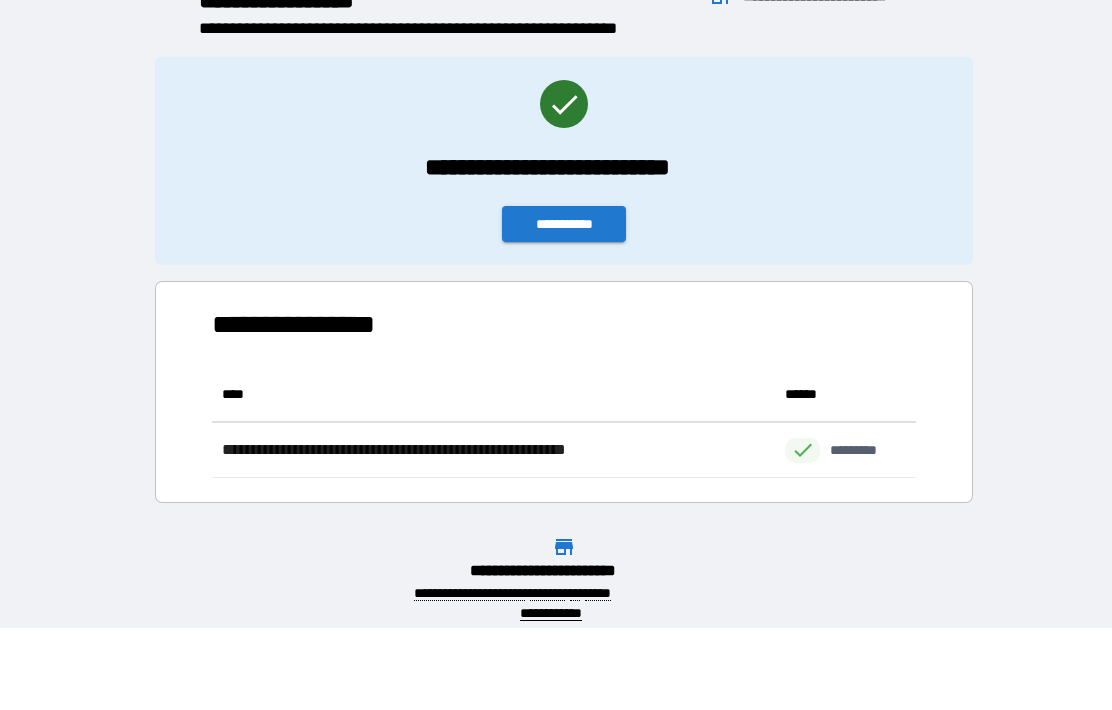 click on "**********" at bounding box center [564, 224] 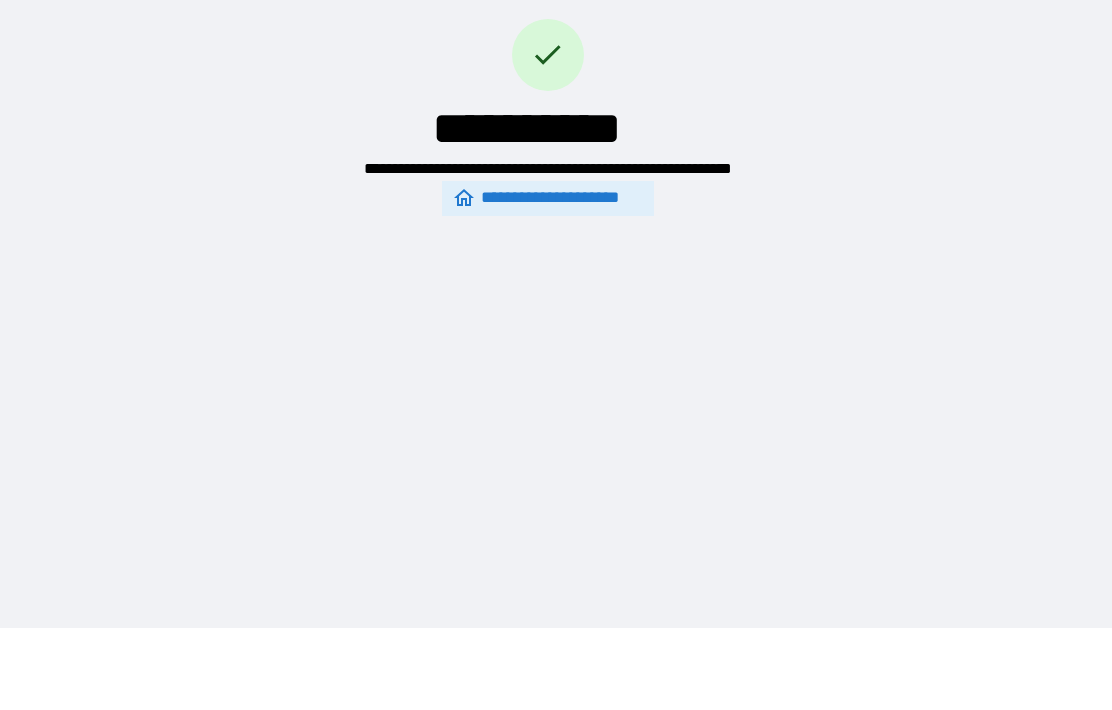 click on "**********" at bounding box center [548, 198] 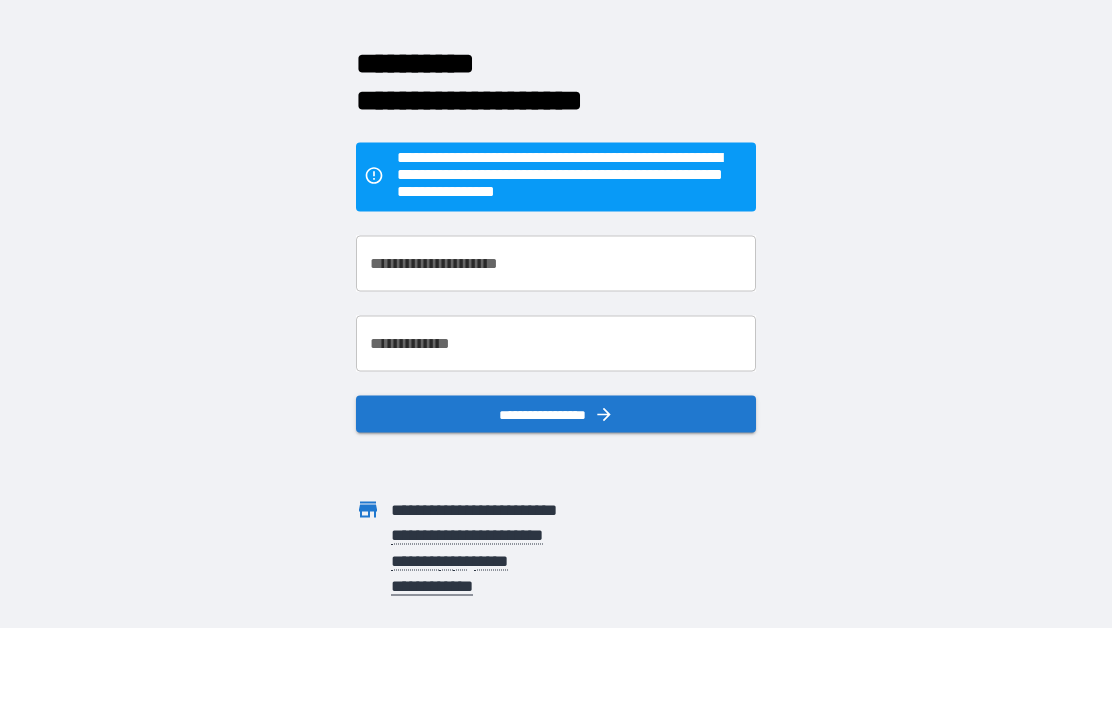 click on "**********" at bounding box center (556, 414) 